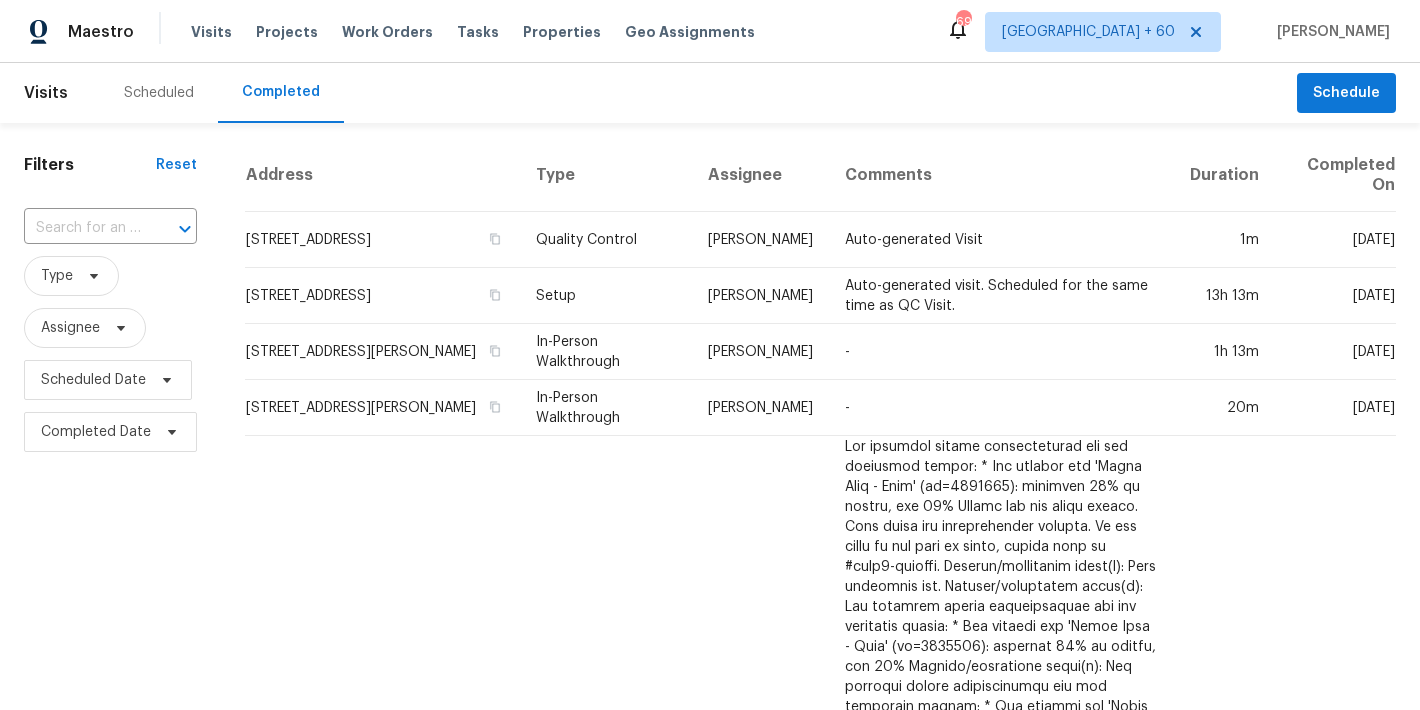 scroll, scrollTop: 0, scrollLeft: 0, axis: both 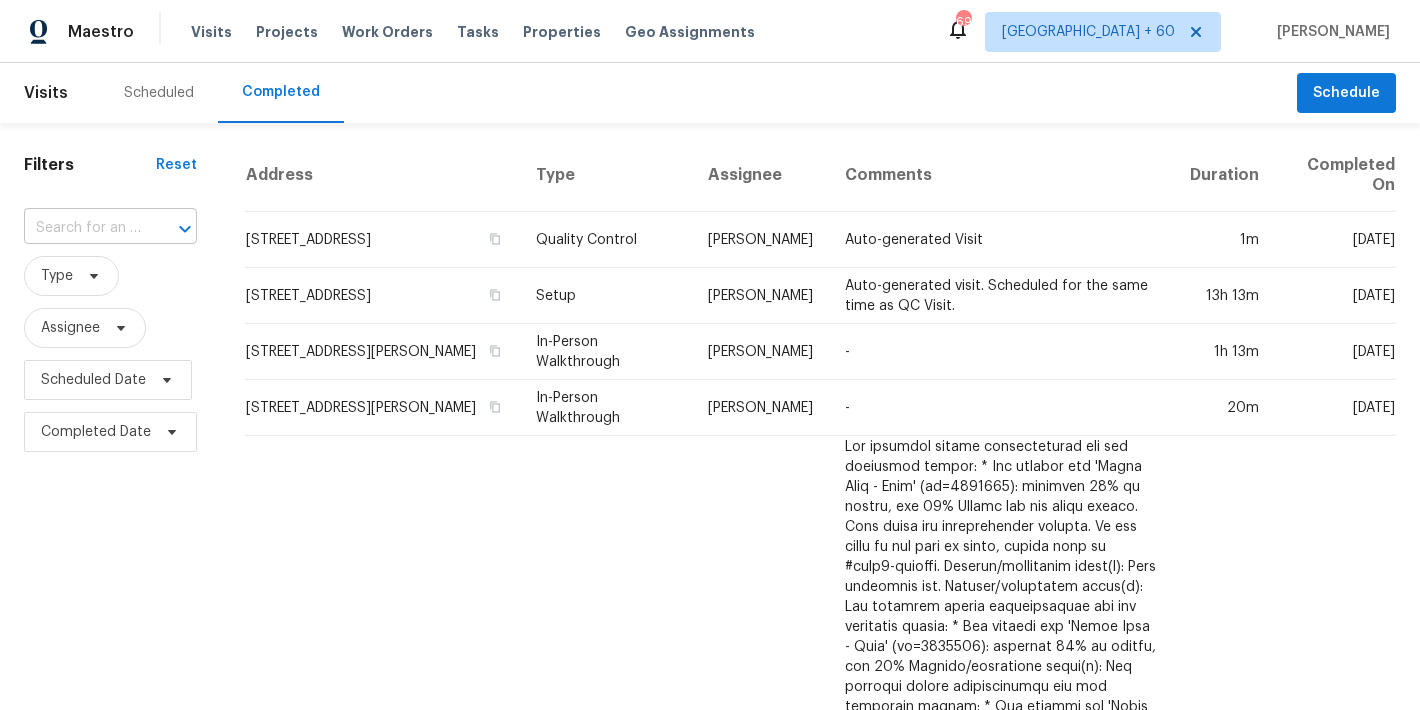 click at bounding box center (82, 228) 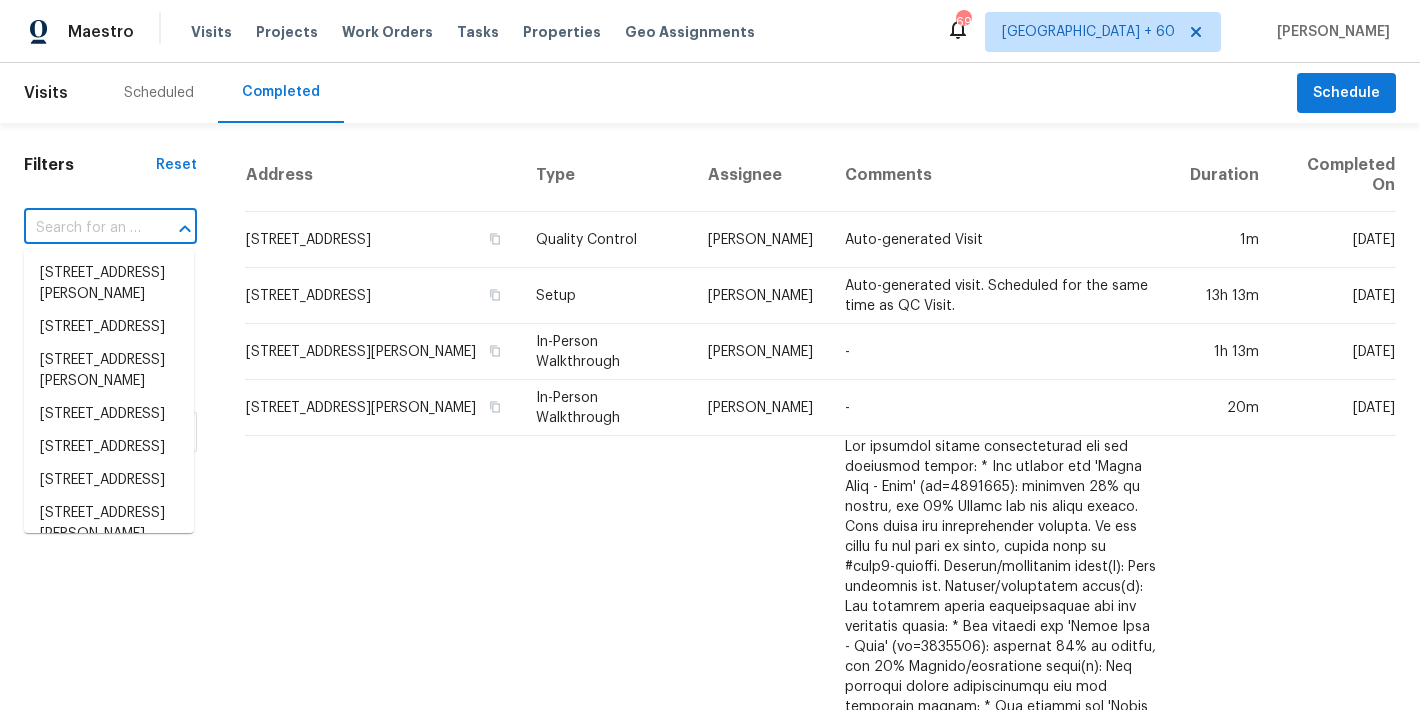 paste on "[STREET_ADDRESS][PERSON_NAME]" 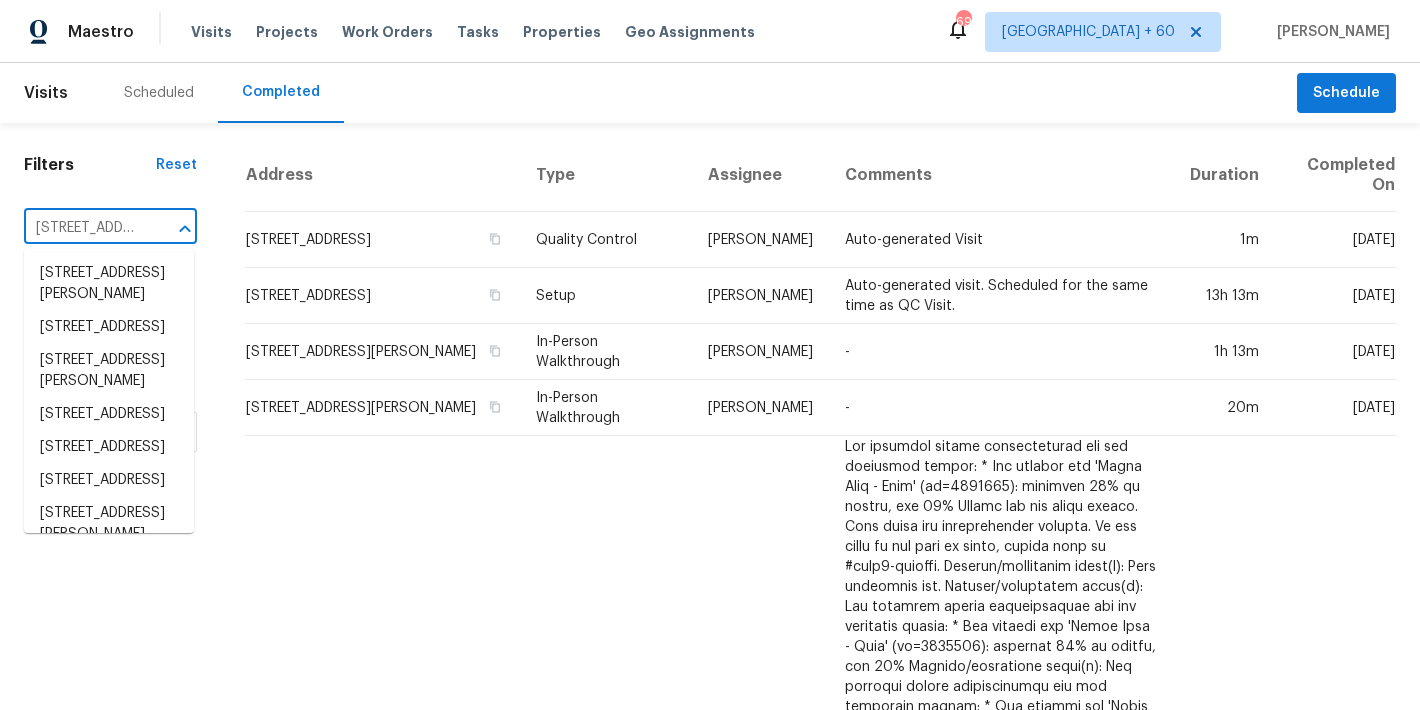 scroll, scrollTop: 0, scrollLeft: 162, axis: horizontal 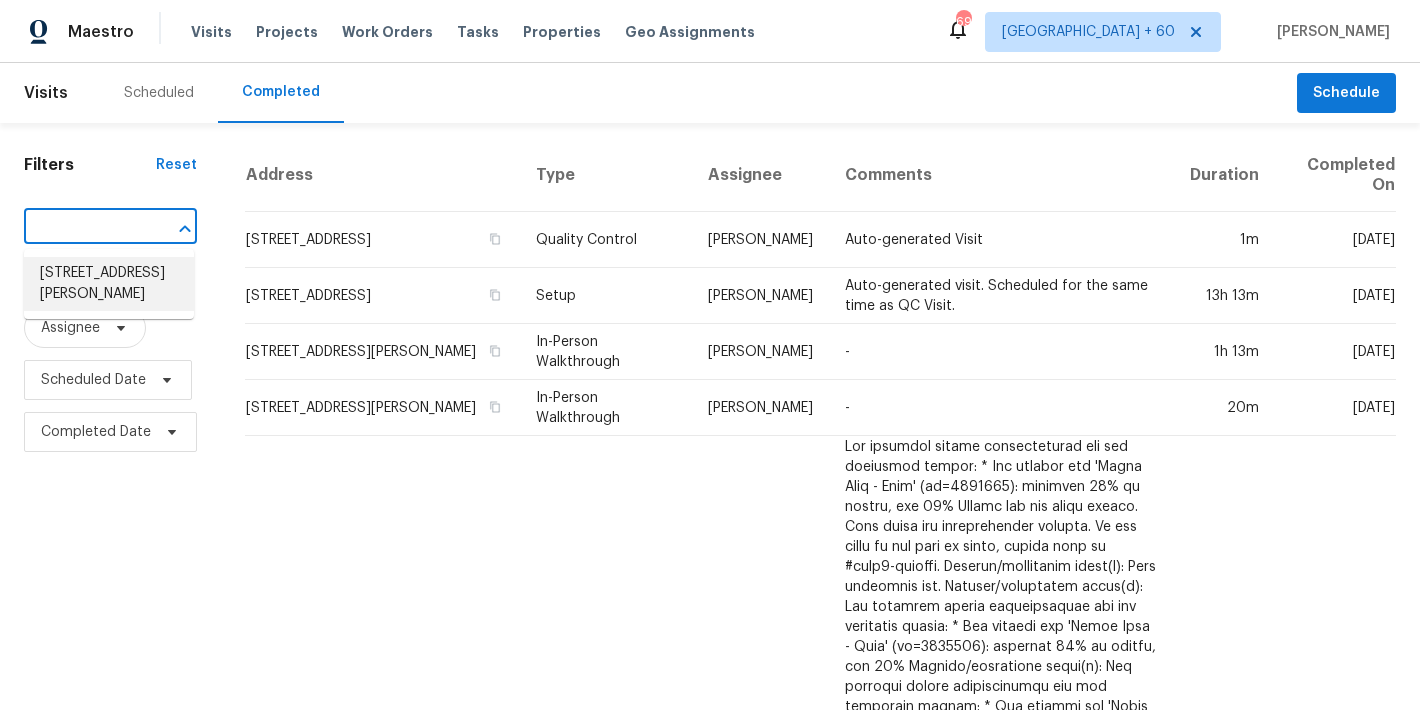 click on "[STREET_ADDRESS][PERSON_NAME]" at bounding box center [109, 284] 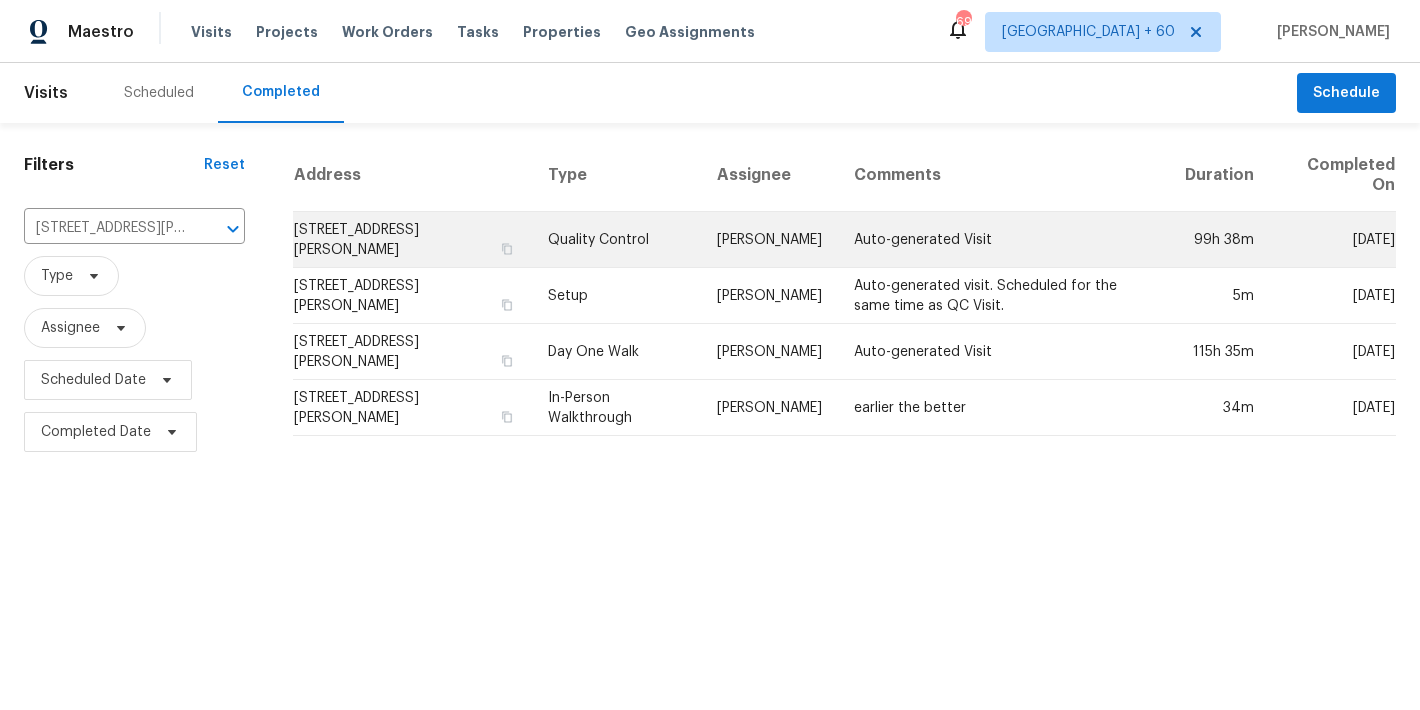click on "[STREET_ADDRESS][PERSON_NAME]" at bounding box center (413, 240) 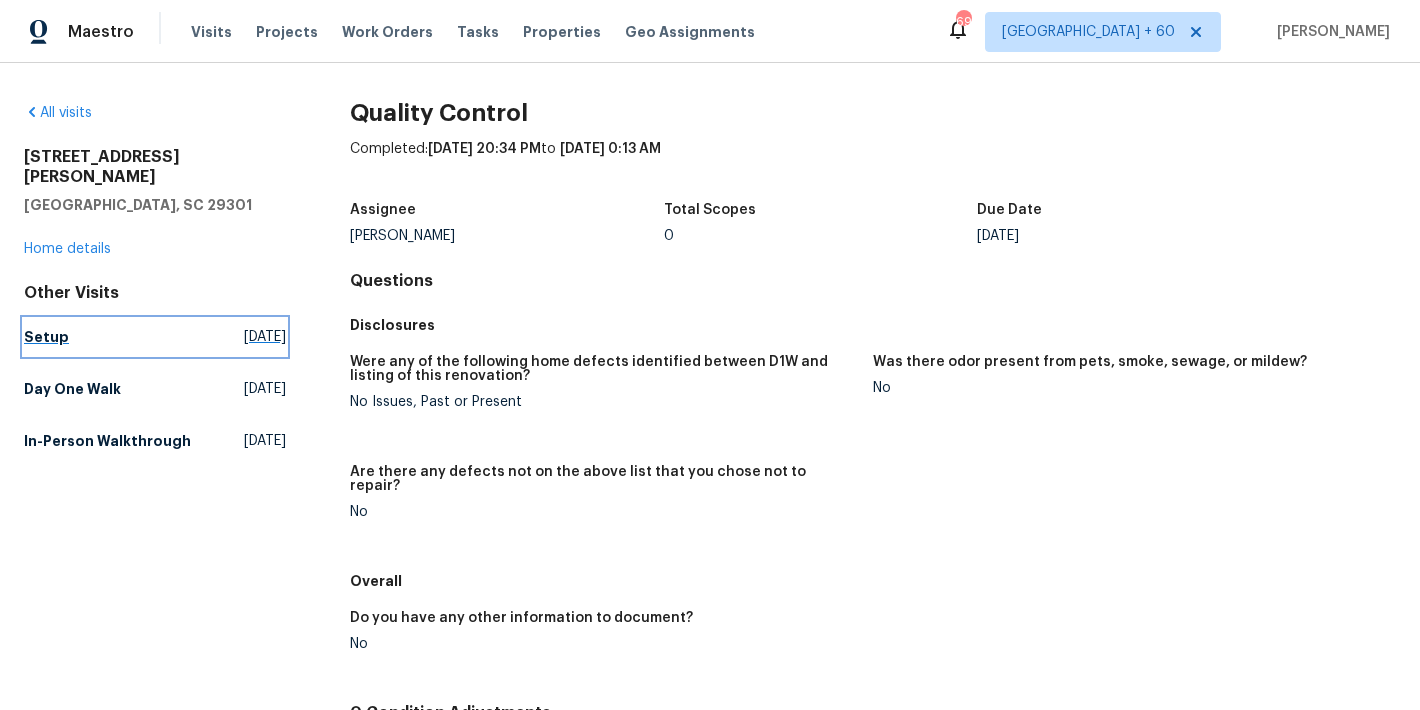 click on "Setup" at bounding box center (46, 337) 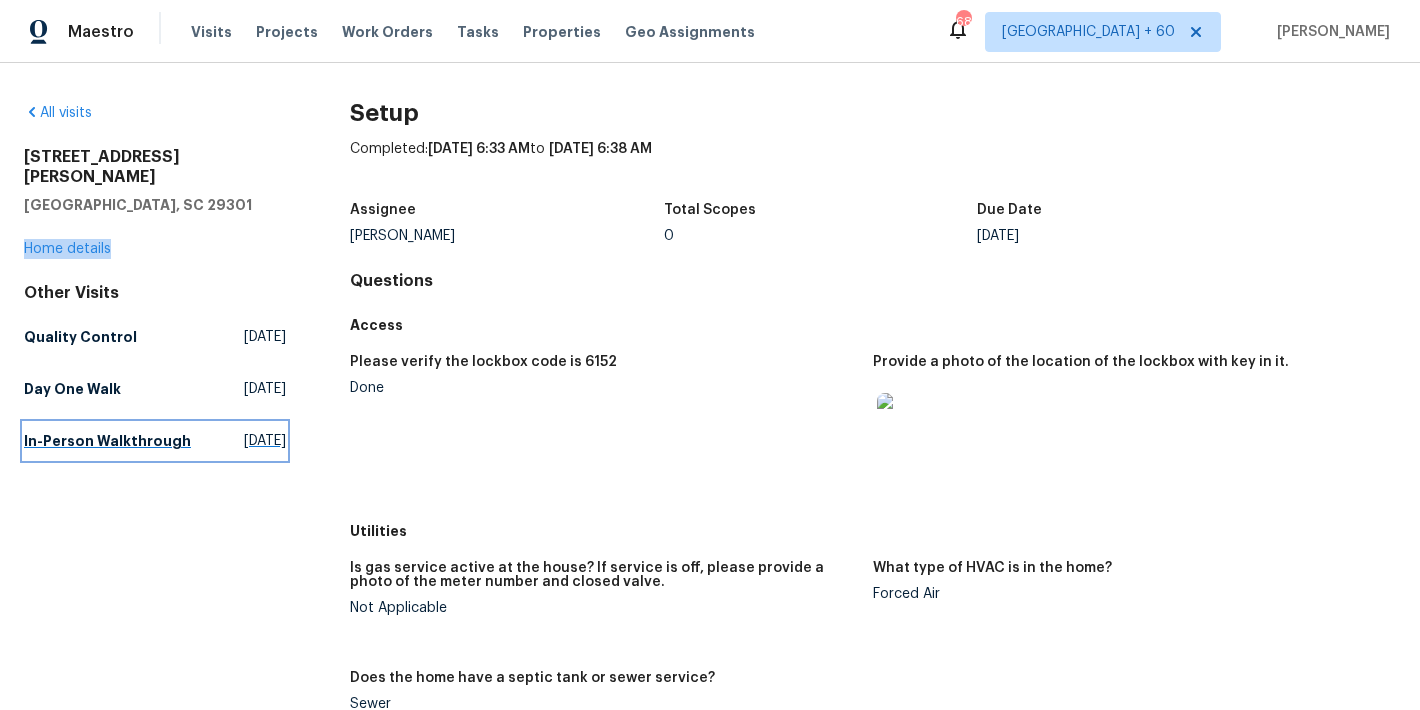 click on "In-Person Walkthrough" at bounding box center [107, 441] 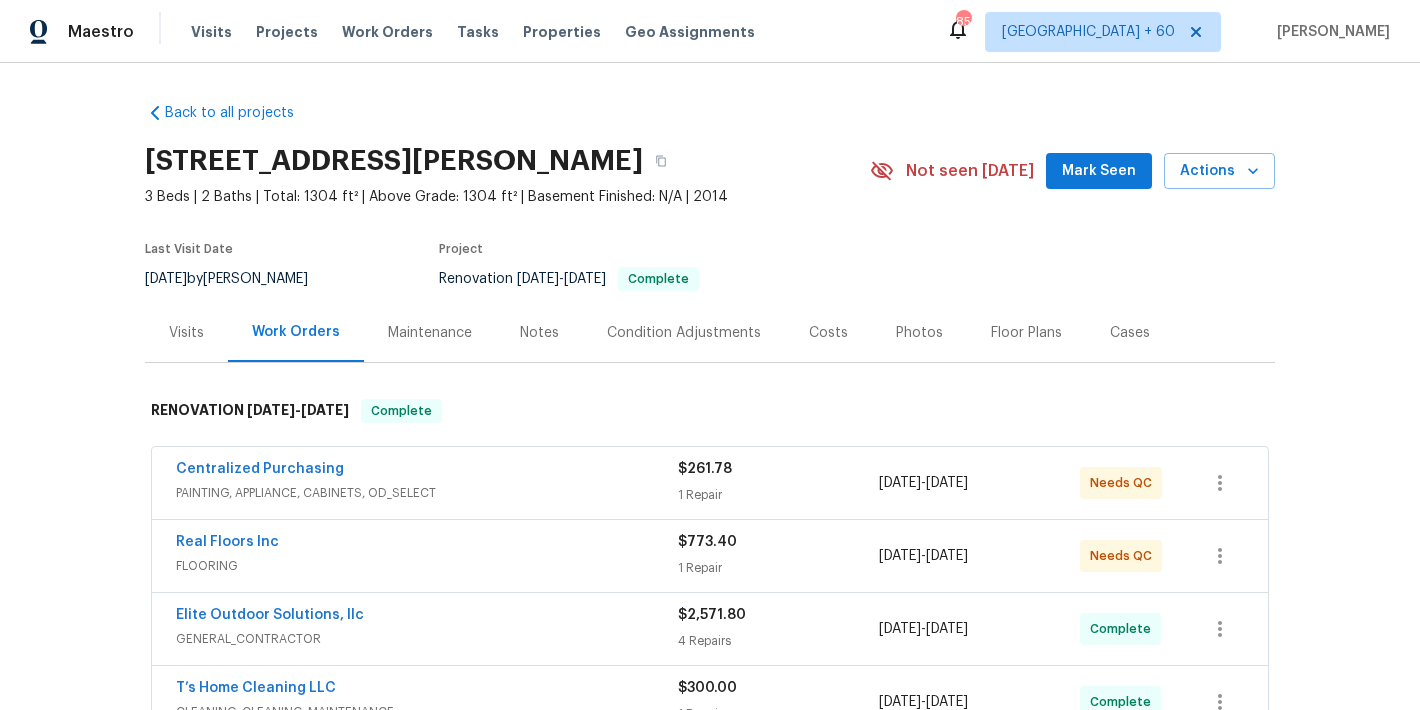 scroll, scrollTop: 0, scrollLeft: 0, axis: both 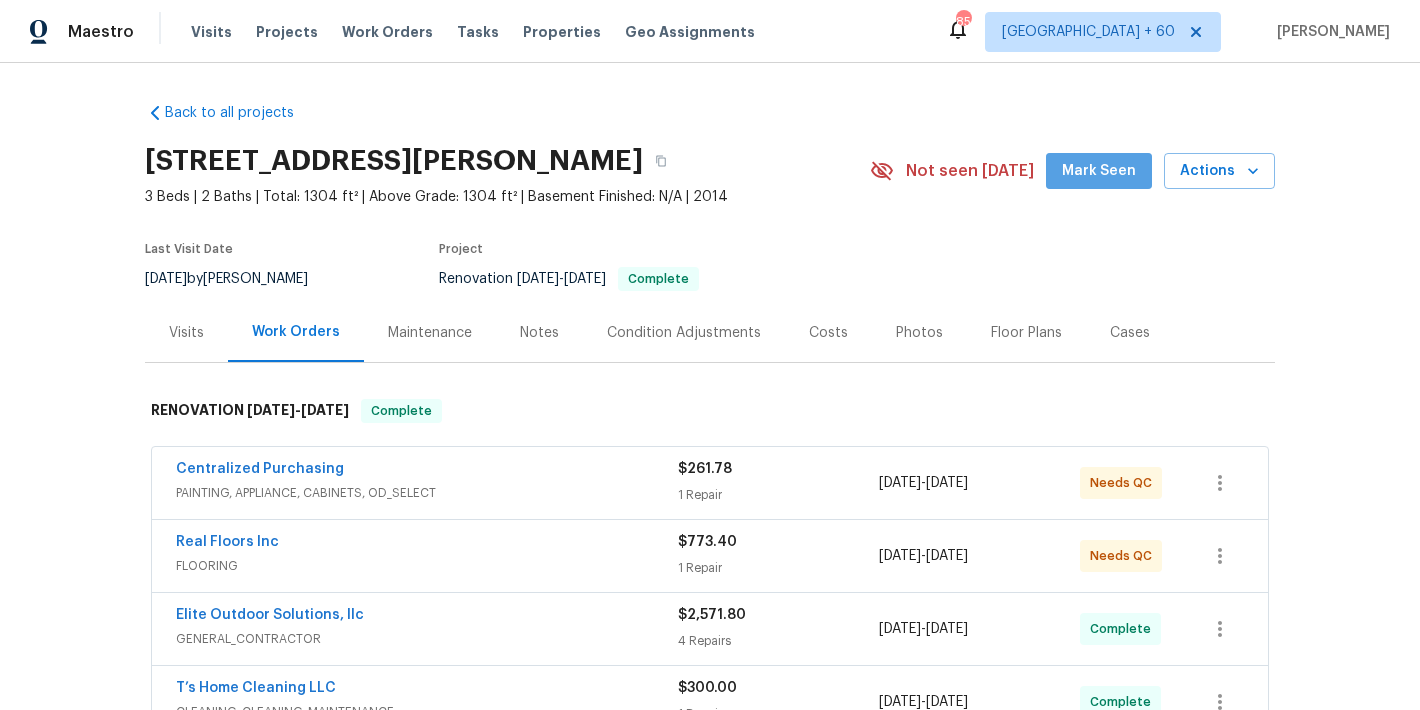 click on "Mark Seen" at bounding box center [1099, 171] 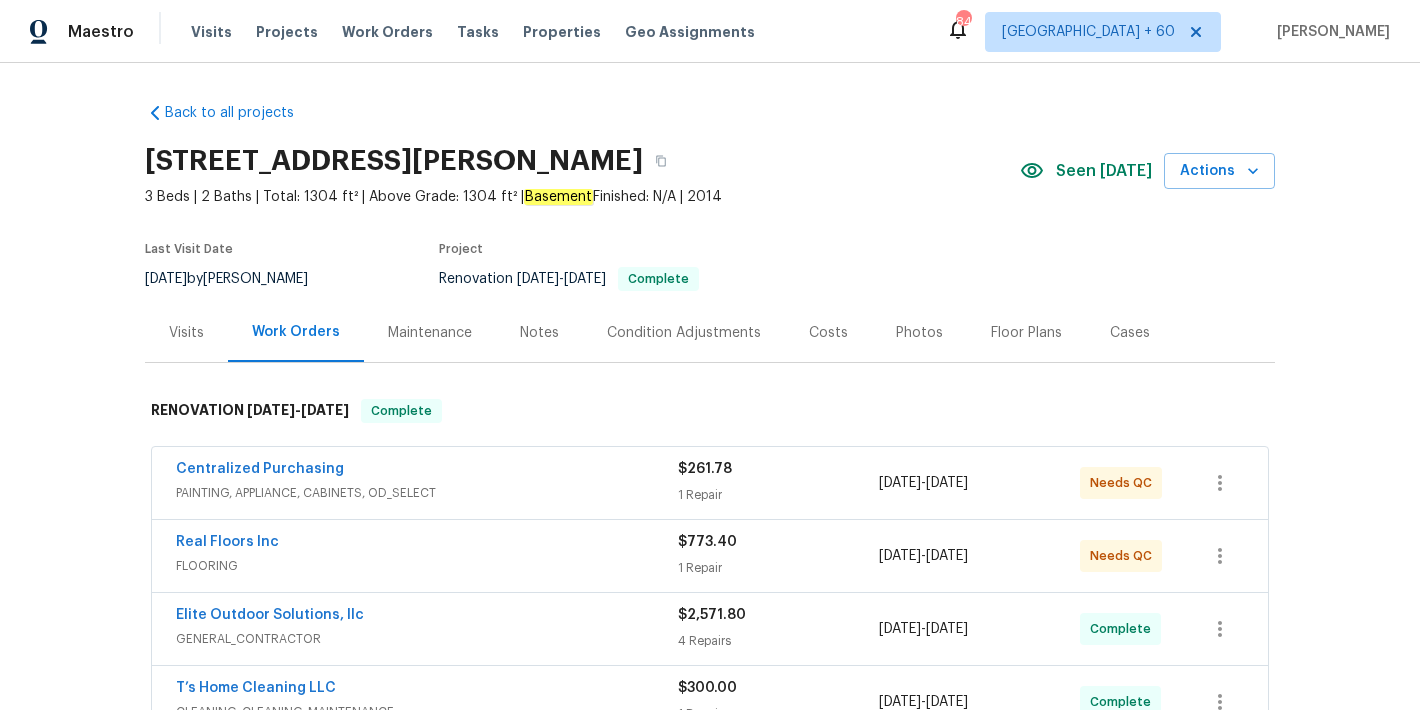 scroll, scrollTop: 0, scrollLeft: 0, axis: both 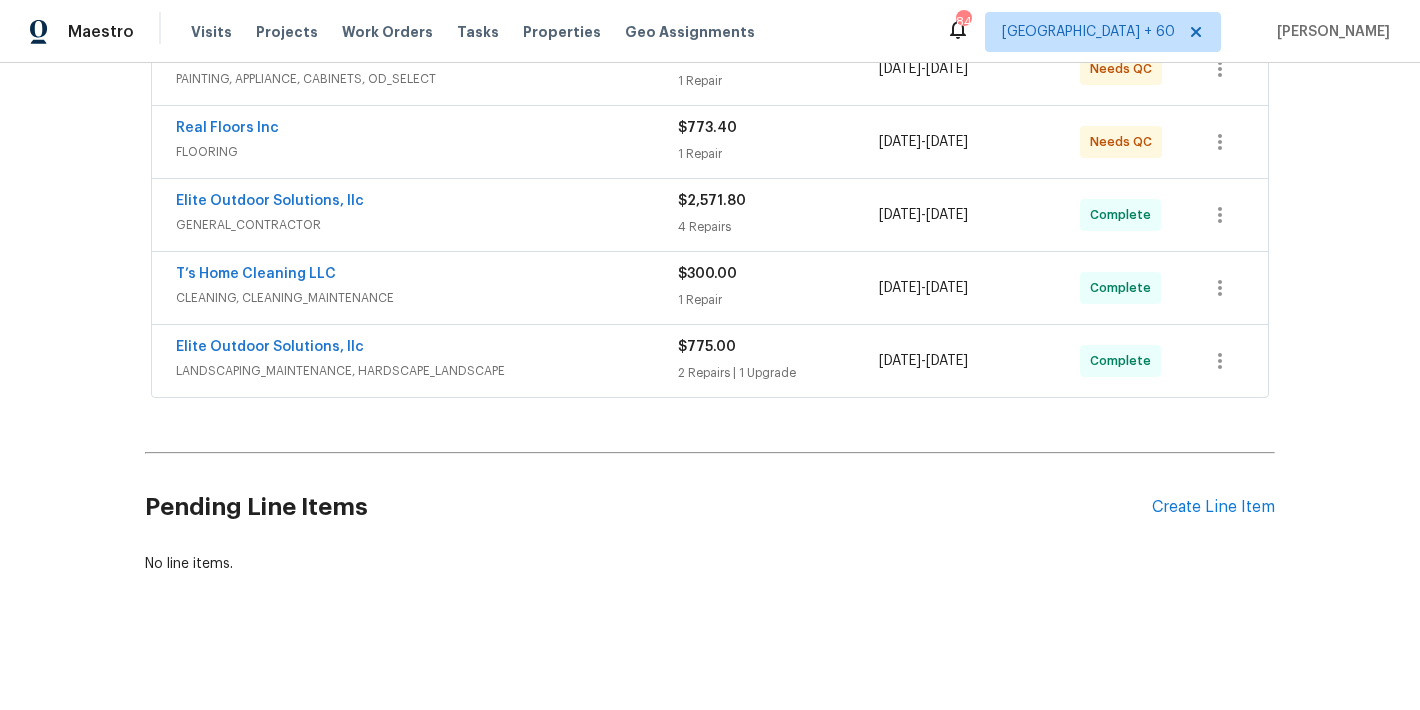 click on "LANDSCAPING_MAINTENANCE, HARDSCAPE_LANDSCAPE" at bounding box center (427, 371) 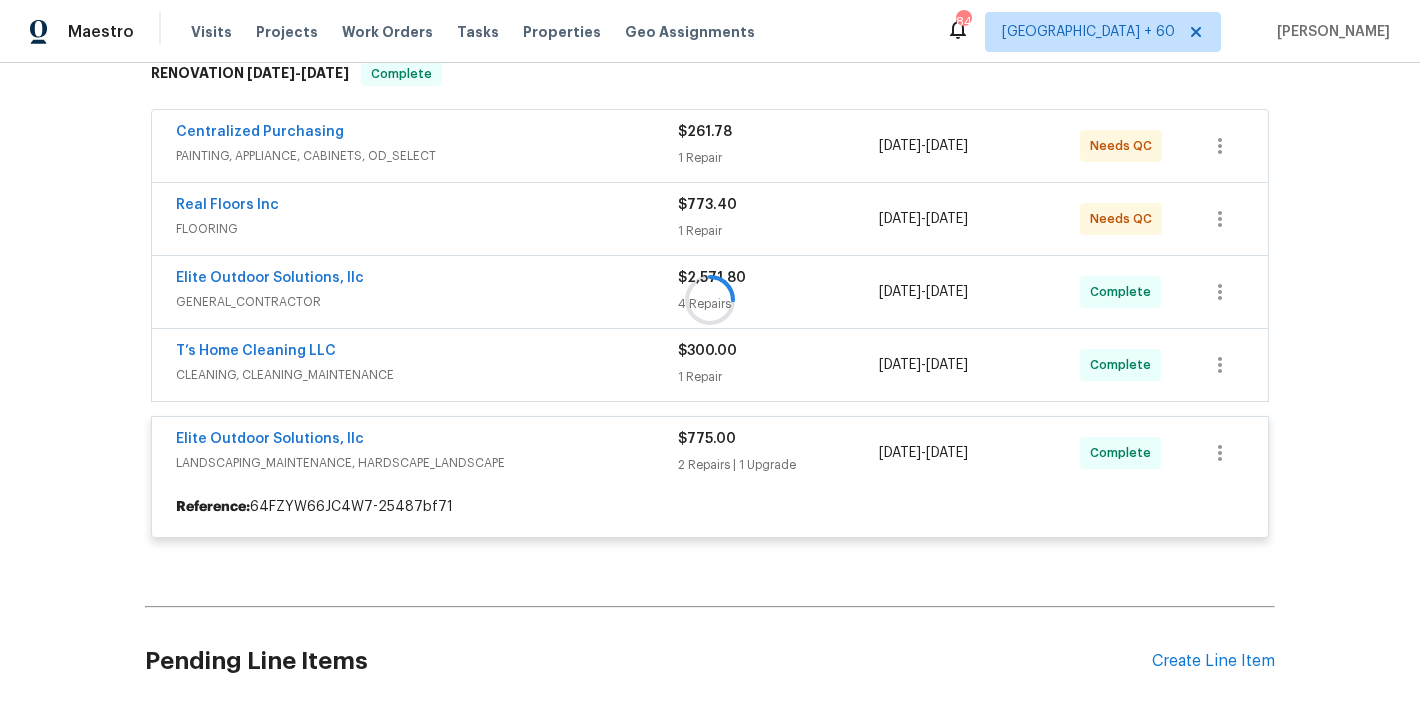 scroll, scrollTop: 317, scrollLeft: 0, axis: vertical 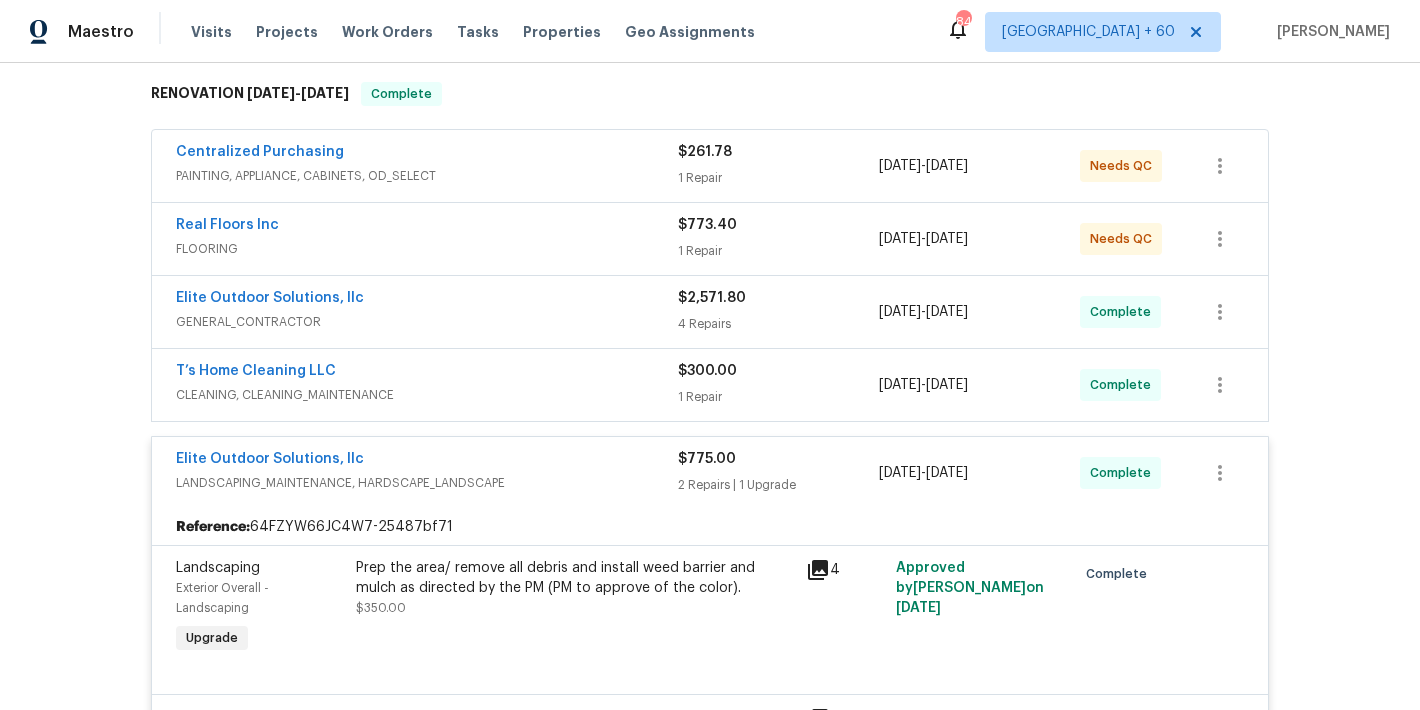 click on "CLEANING, CLEANING_MAINTENANCE" at bounding box center (427, 395) 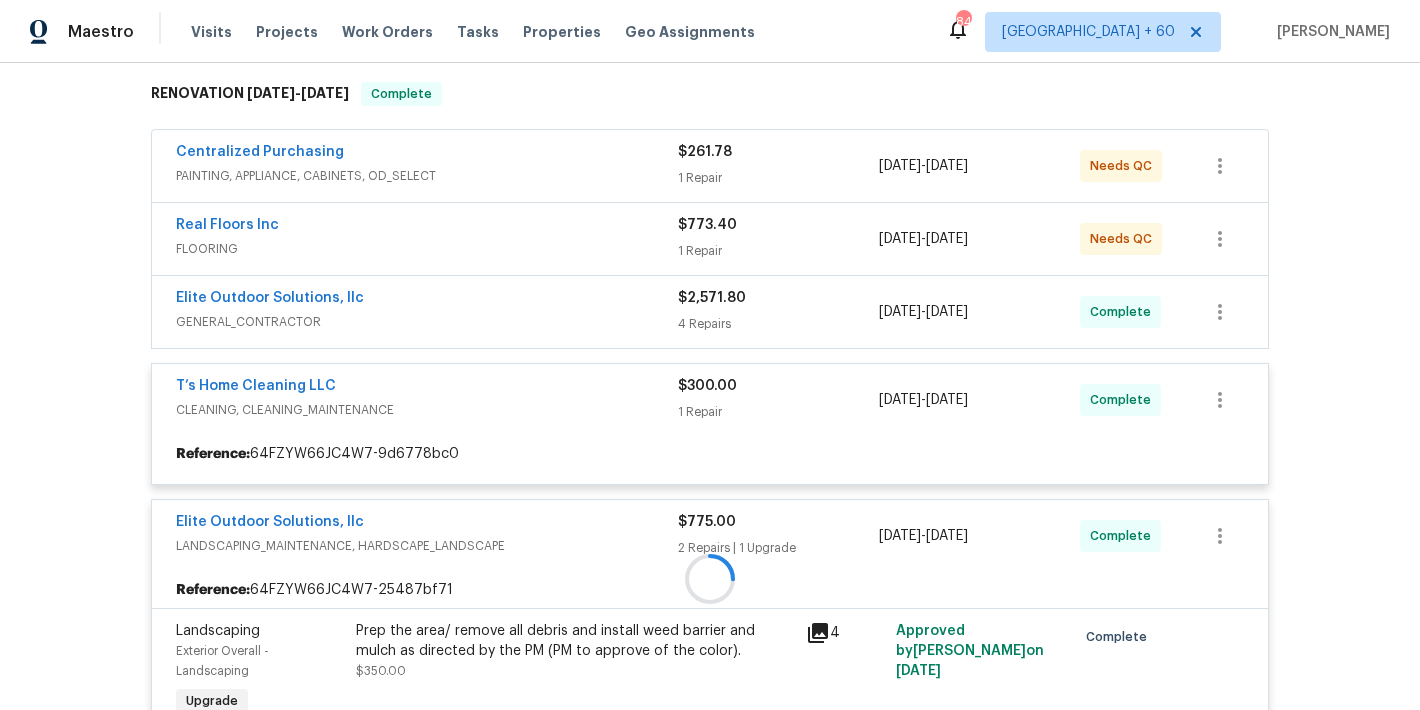 scroll, scrollTop: 258, scrollLeft: 0, axis: vertical 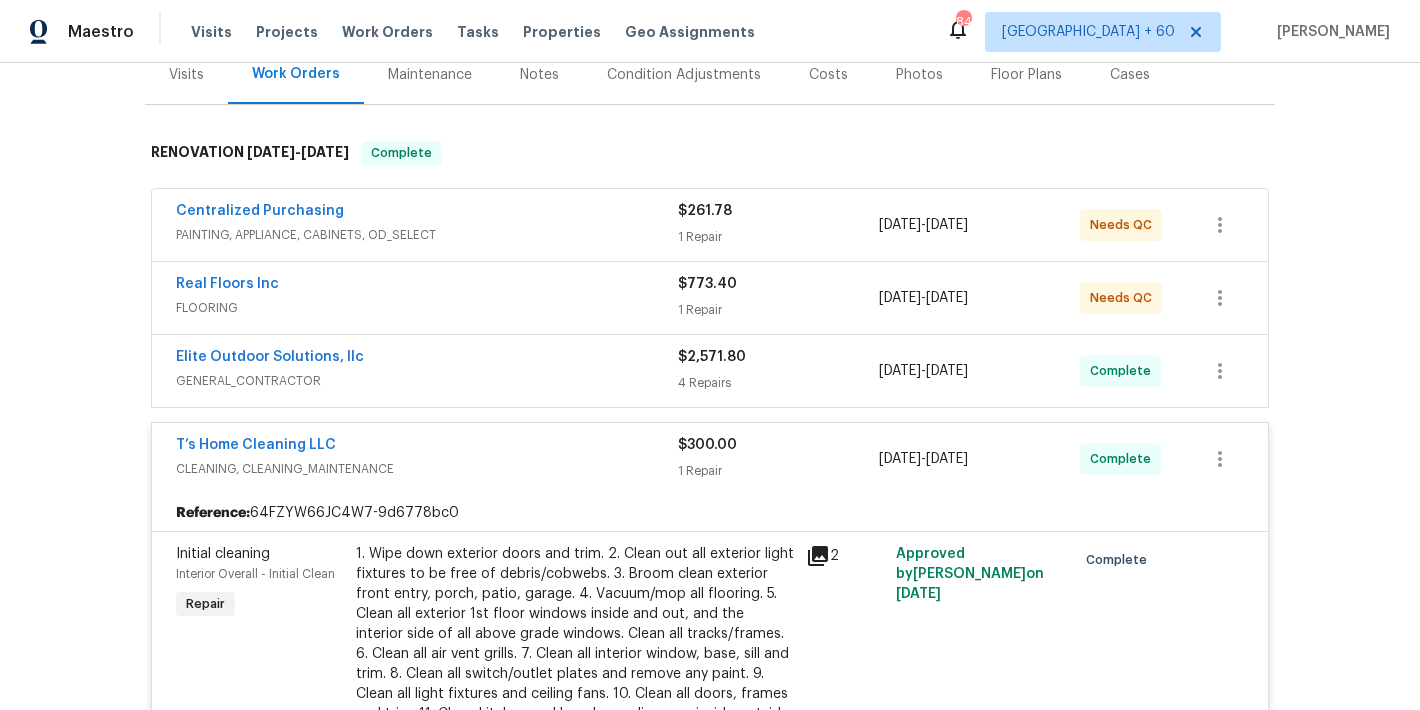 click on "GENERAL_CONTRACTOR" at bounding box center [427, 381] 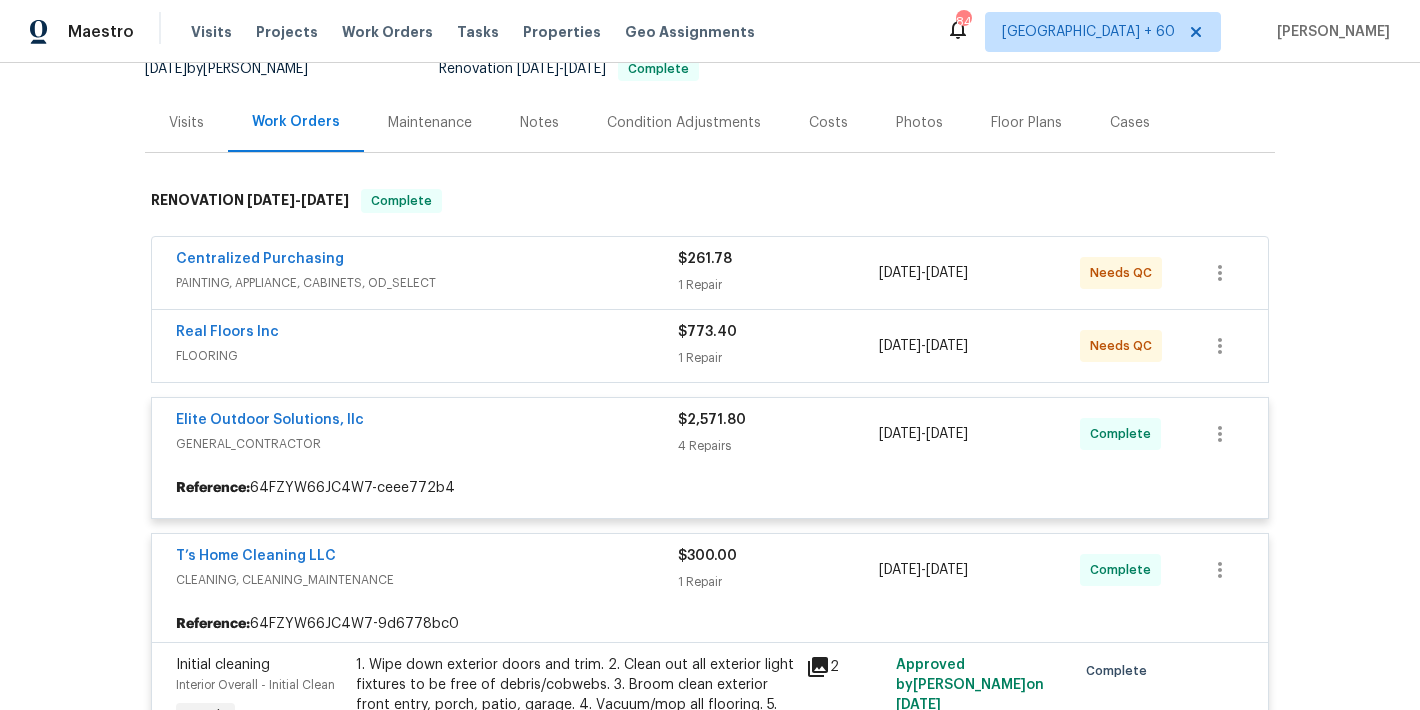 scroll, scrollTop: 197, scrollLeft: 0, axis: vertical 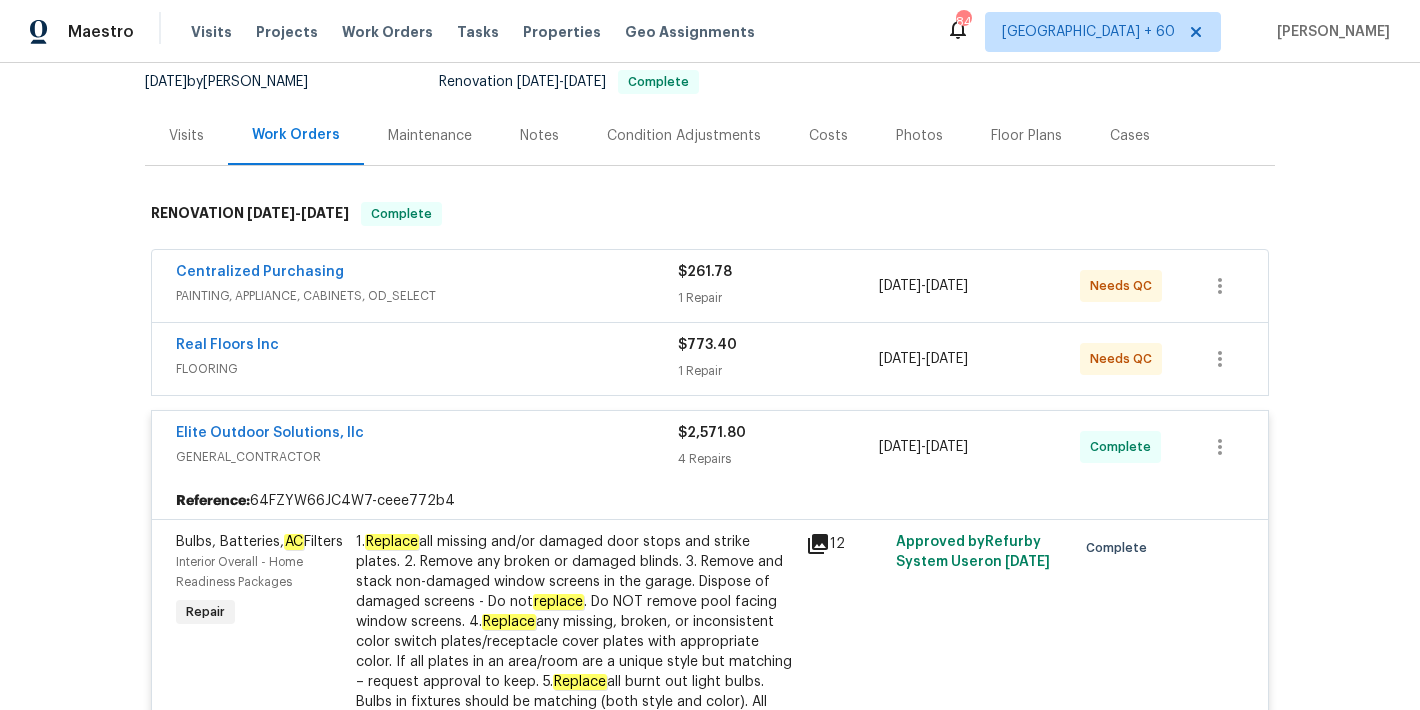 click on "FLOORING" at bounding box center [427, 369] 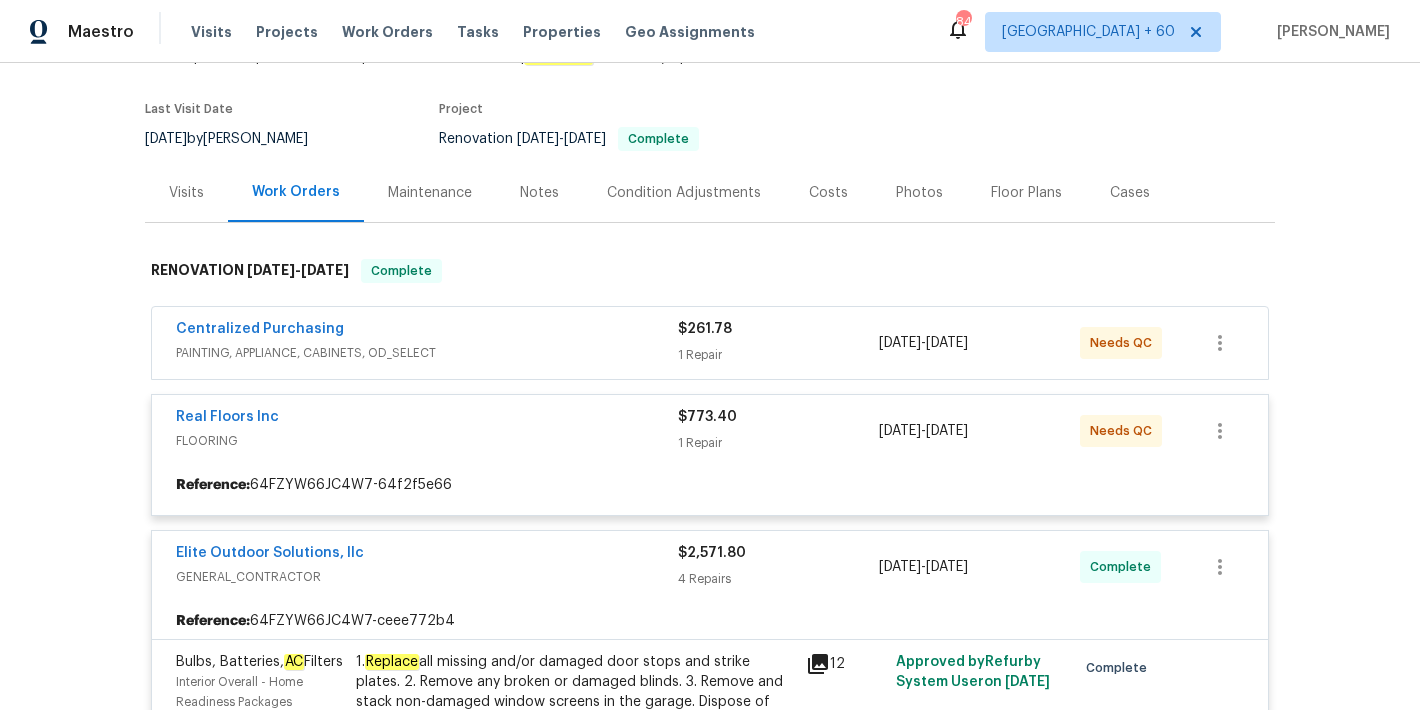 scroll, scrollTop: 131, scrollLeft: 0, axis: vertical 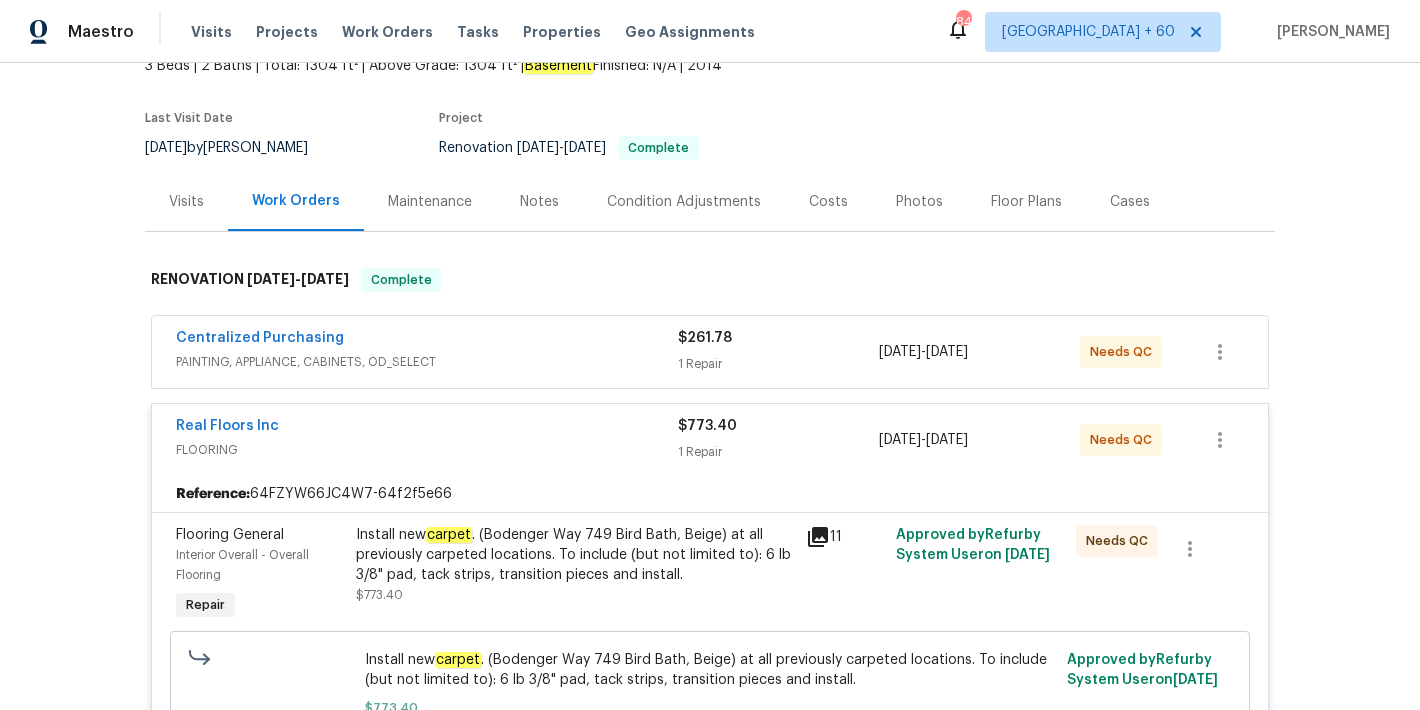 click on "PAINTING, APPLIANCE, CABINETS, OD_SELECT" at bounding box center [427, 362] 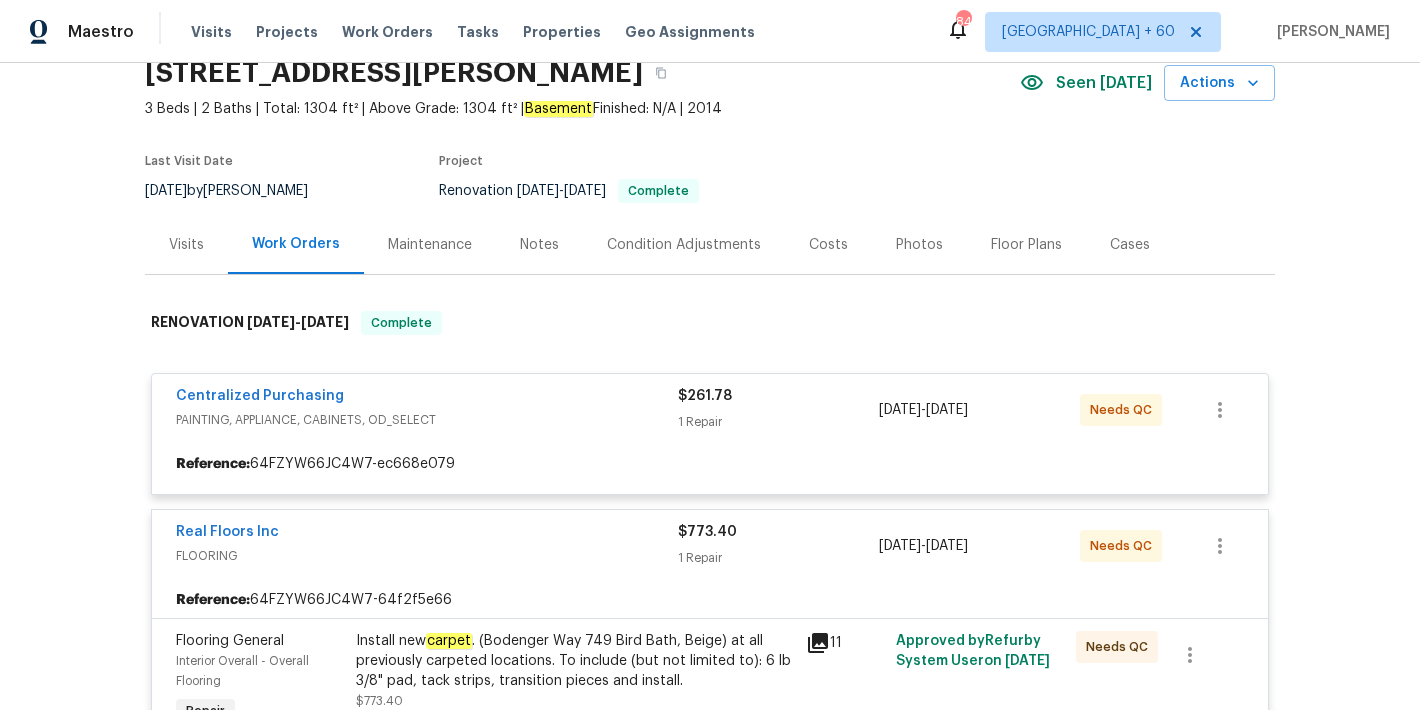 scroll, scrollTop: 83, scrollLeft: 0, axis: vertical 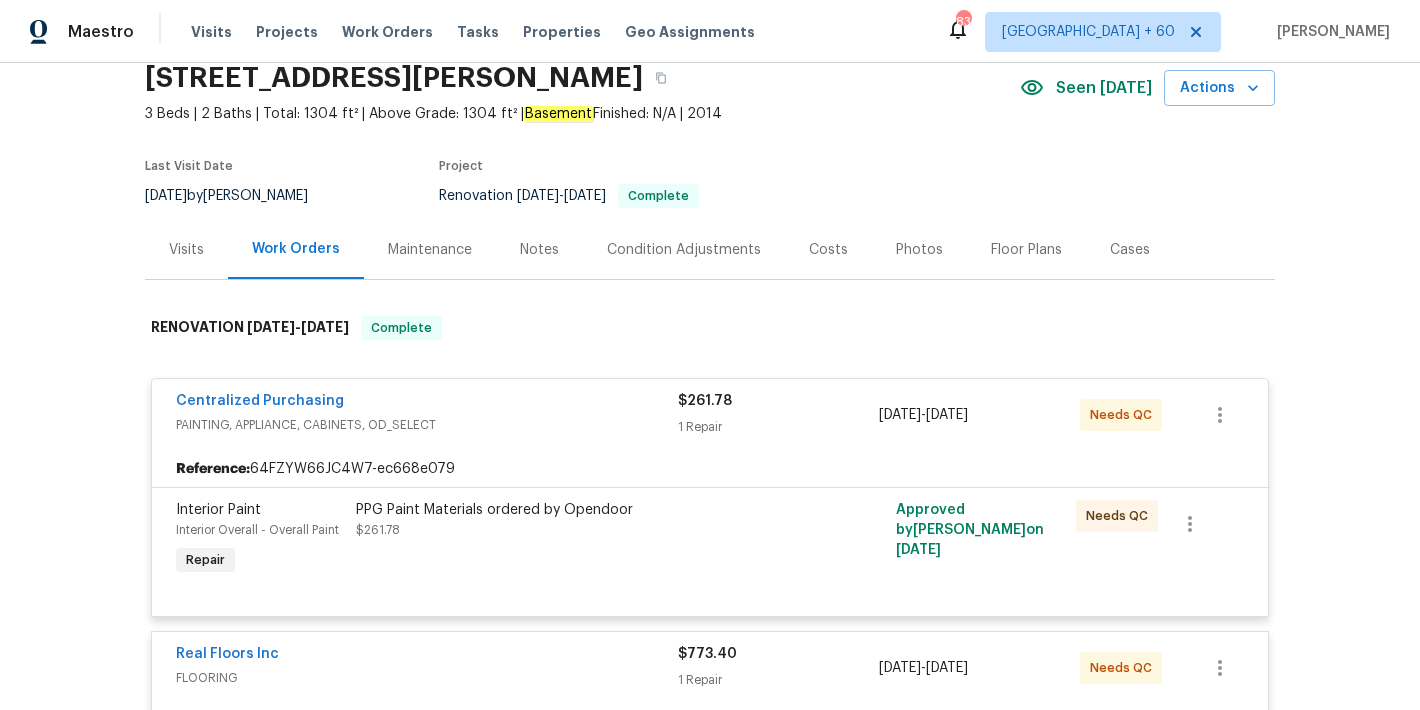click on "669 Chastine Dr, Spartanburg, SC 29301 3 Beds | 2 Baths | Total: 1304 ft² | Above Grade: 1304 ft² |  Basement  Finished: N/A | 2014 Seen today Actions Last Visit Date 7/15/2025  by  William Bynum   Project Renovation   7/2/2025  -  7/10/2025 Complete" at bounding box center (710, 136) 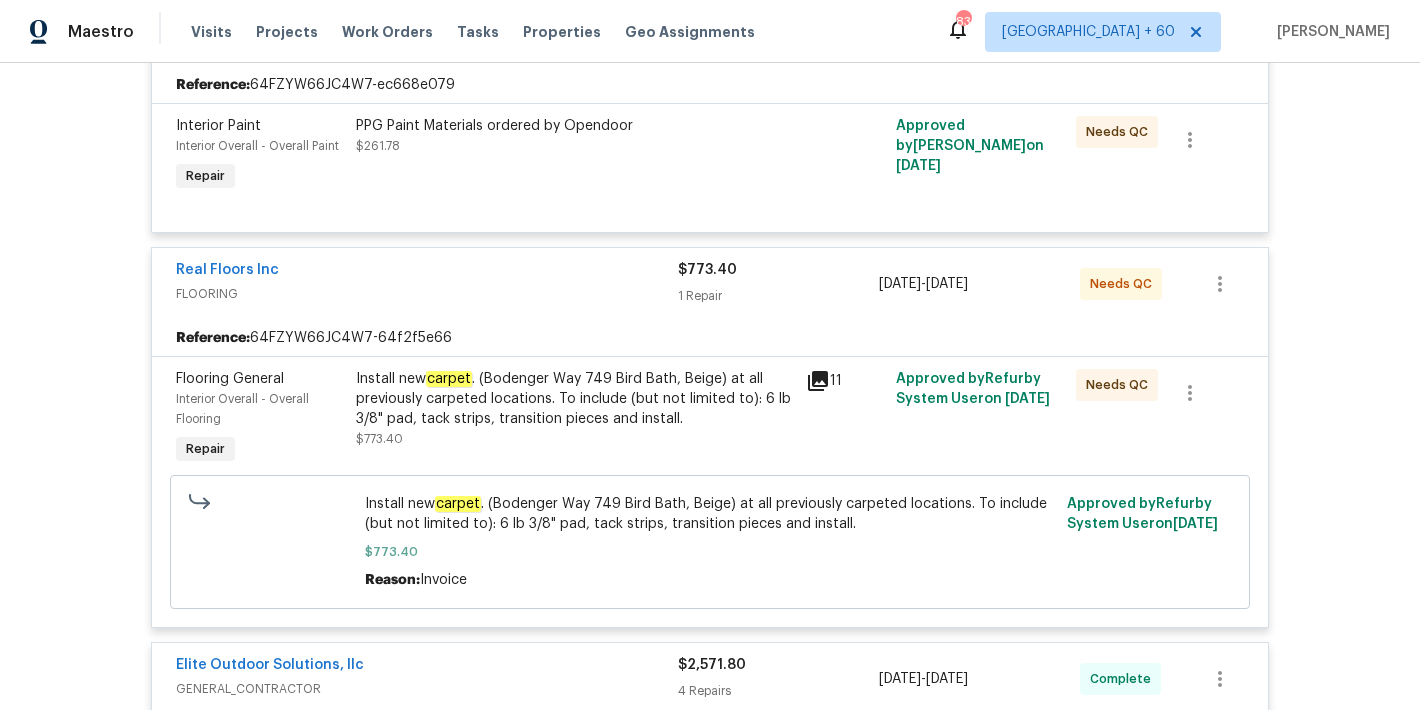 scroll, scrollTop: 0, scrollLeft: 0, axis: both 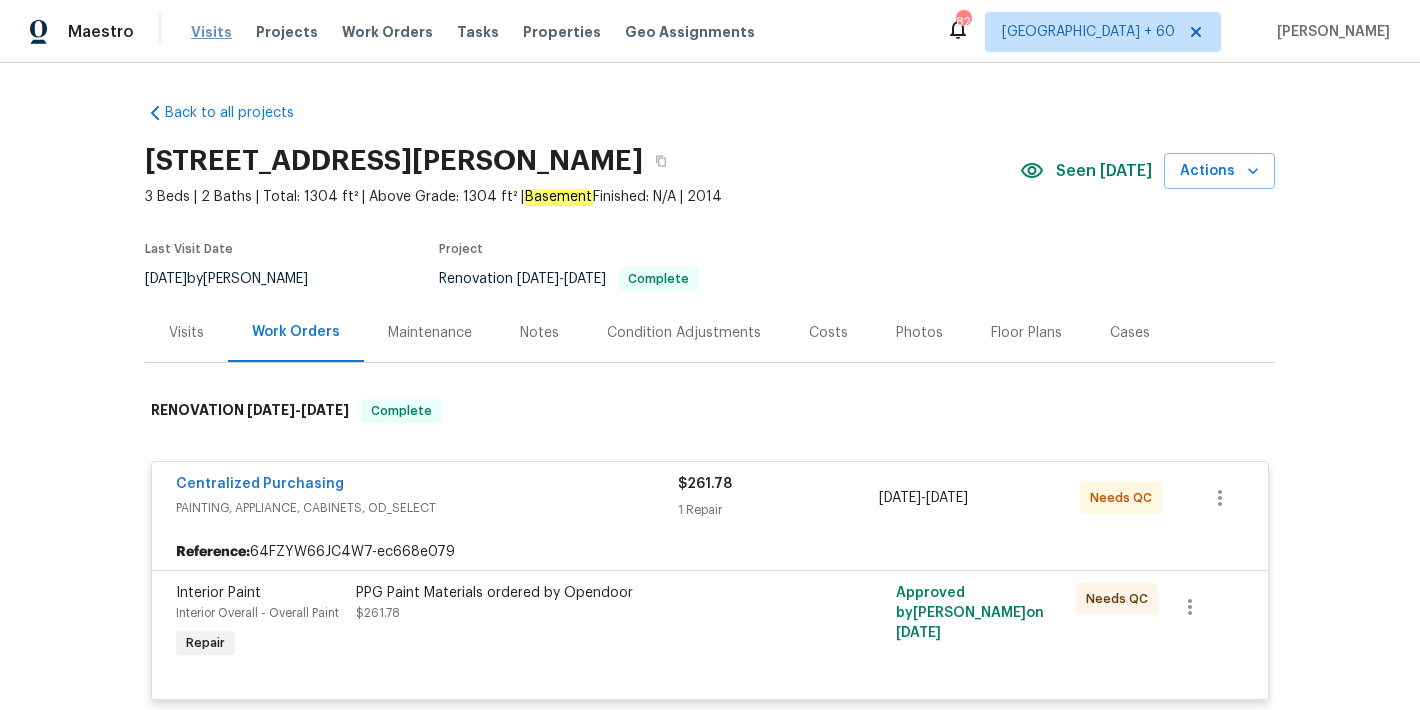 click on "Visits" at bounding box center [211, 32] 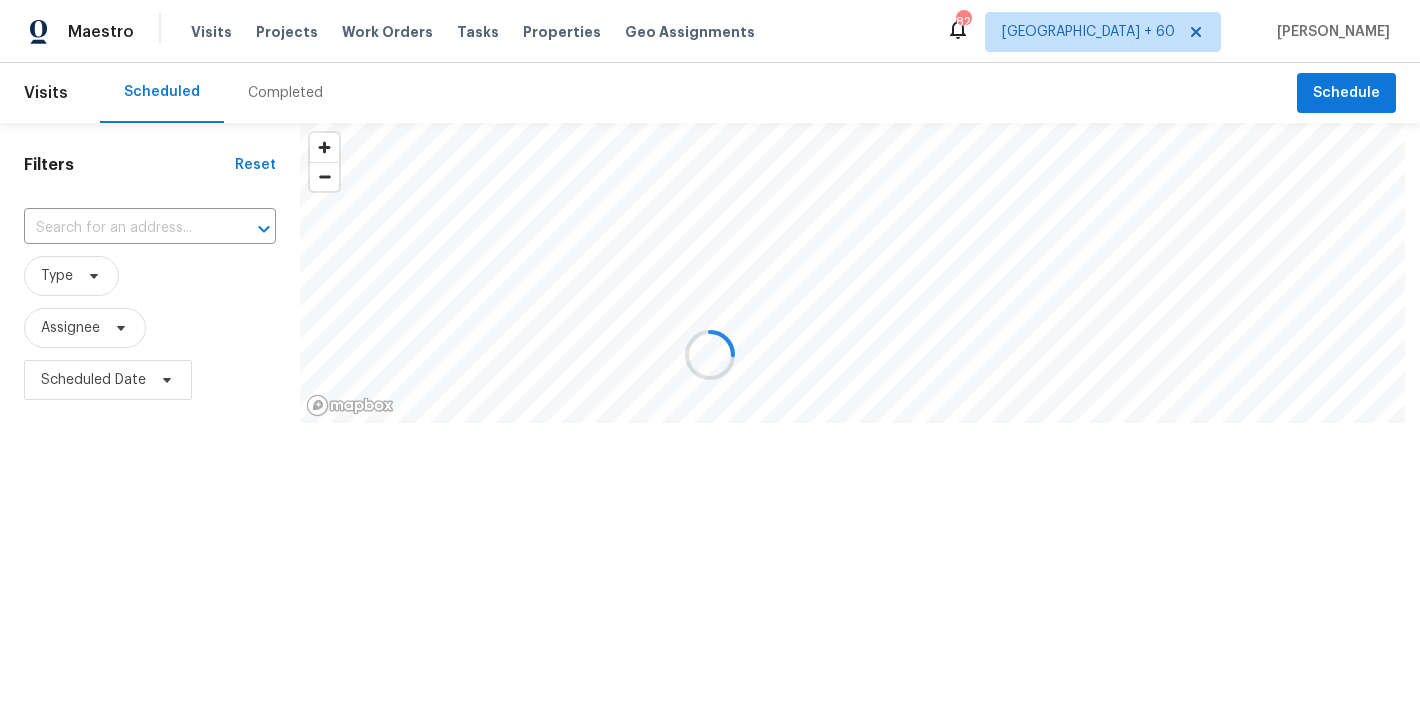 click at bounding box center (710, 355) 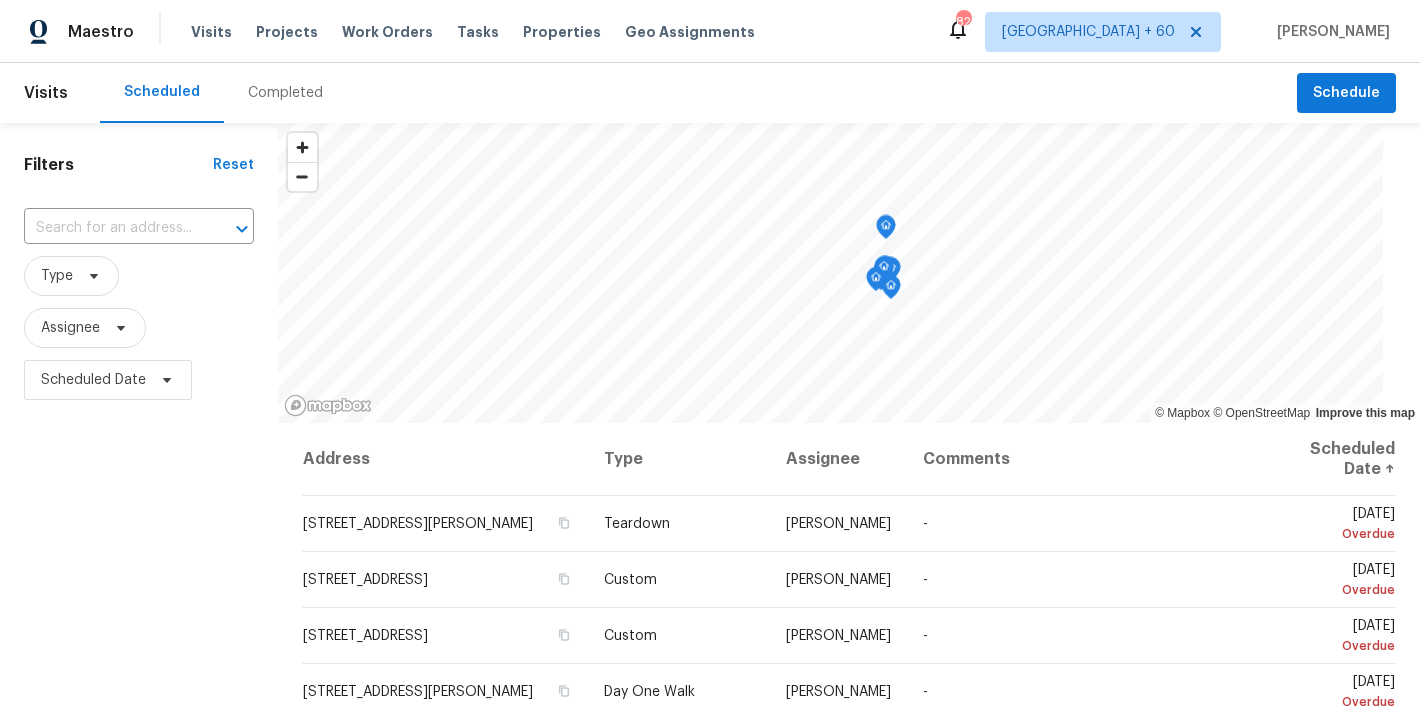 click on "Completed" at bounding box center [285, 93] 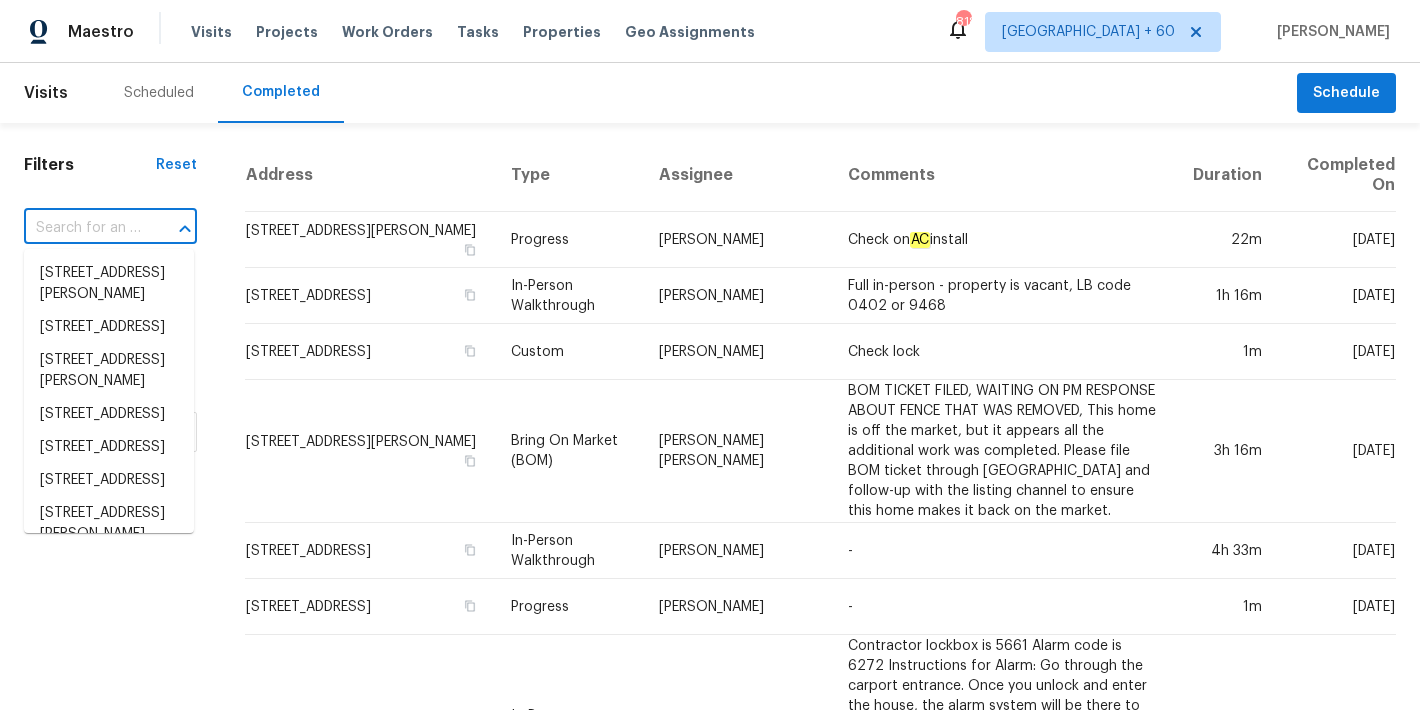 click at bounding box center [82, 228] 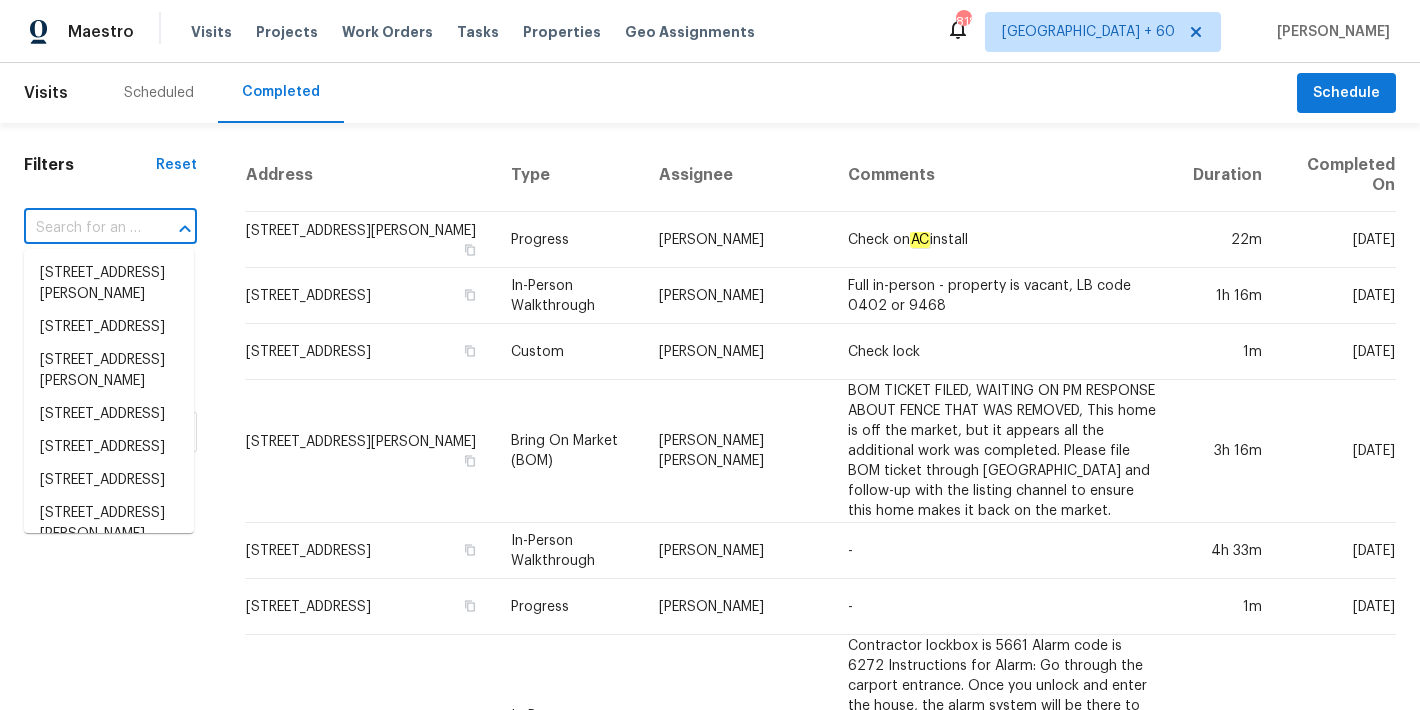 paste on "156 Heron Dr, Palm Coast, FL 32137" 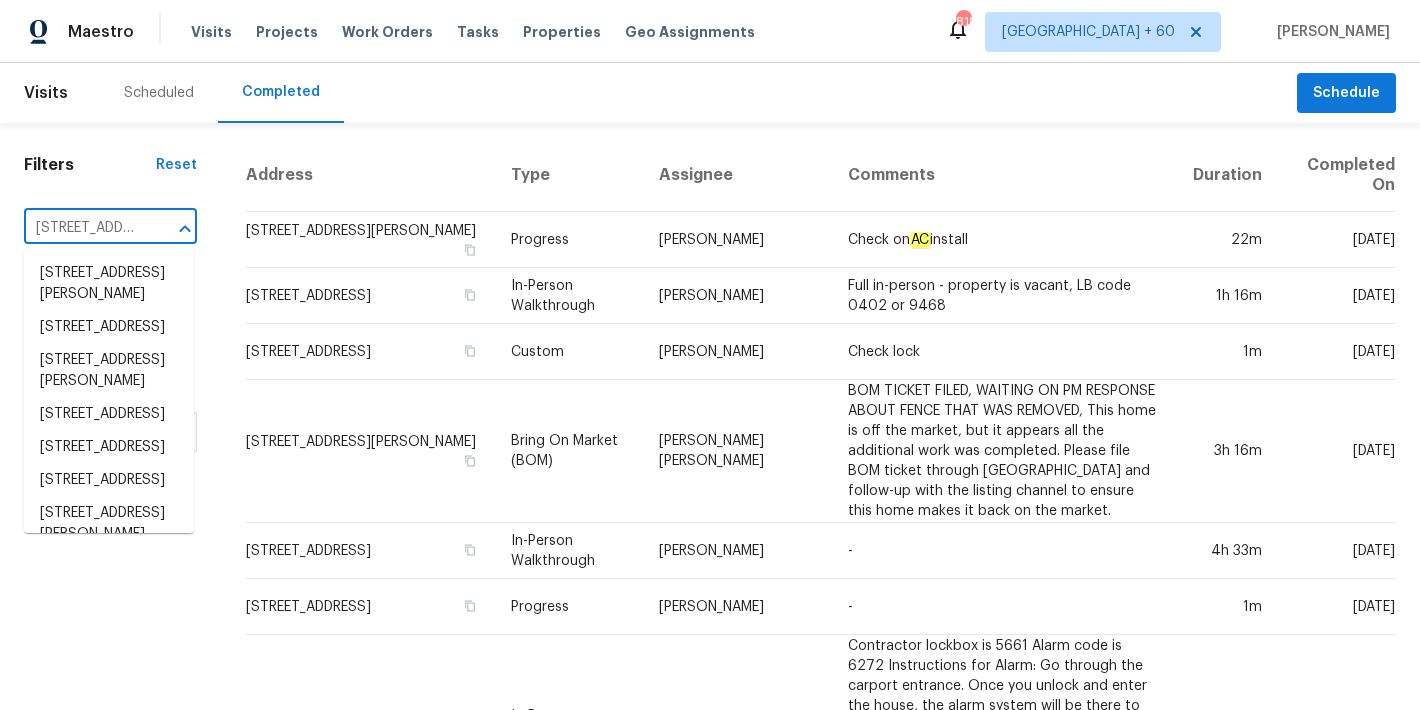 scroll, scrollTop: 0, scrollLeft: 126, axis: horizontal 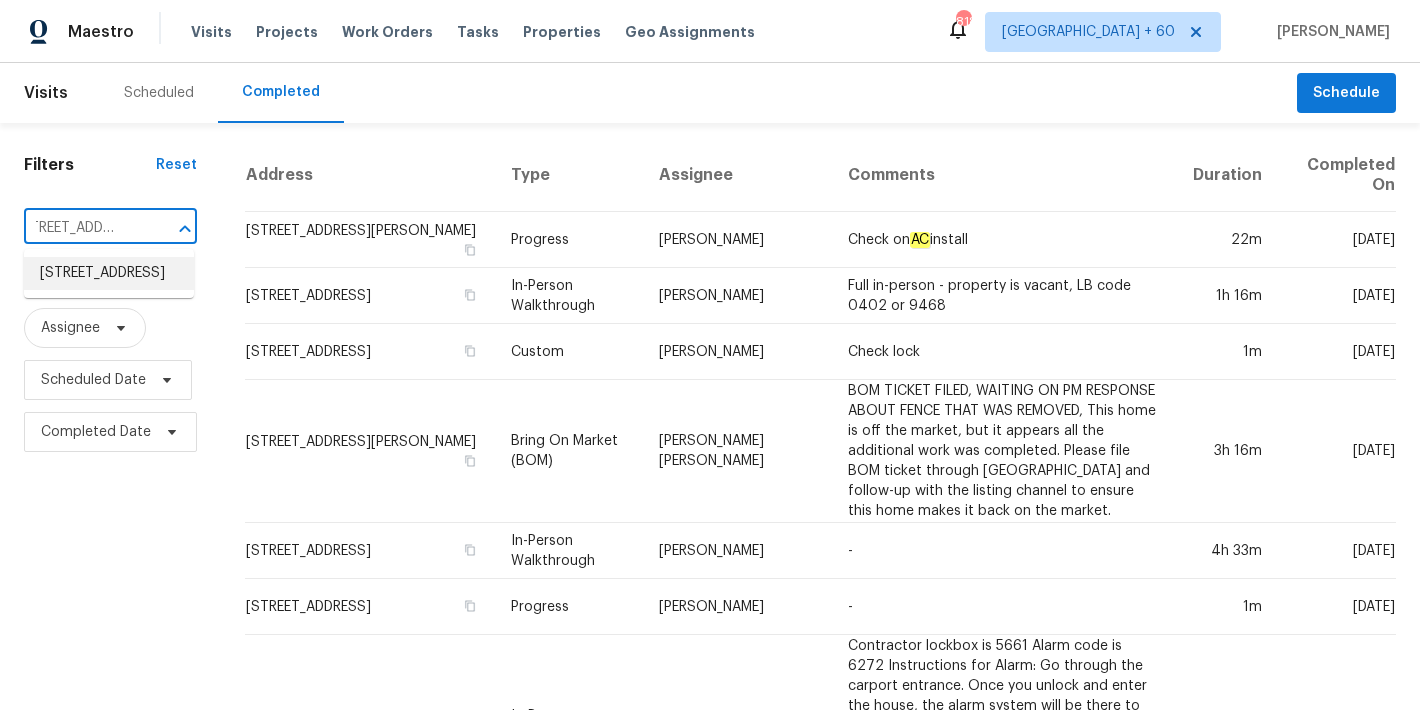 click on "156 Heron Dr, Palm Coast, FL 32137" at bounding box center (109, 273) 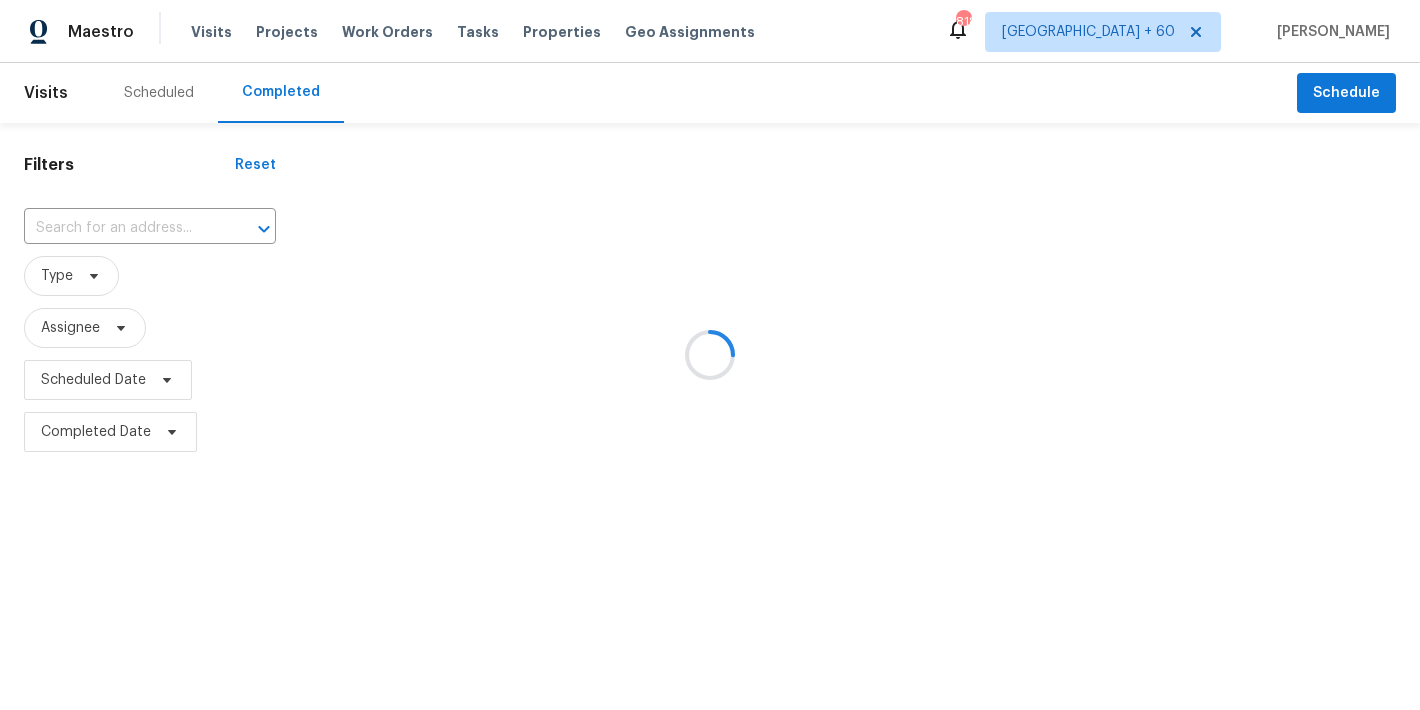 type on "156 Heron Dr, Palm Coast, FL 32137" 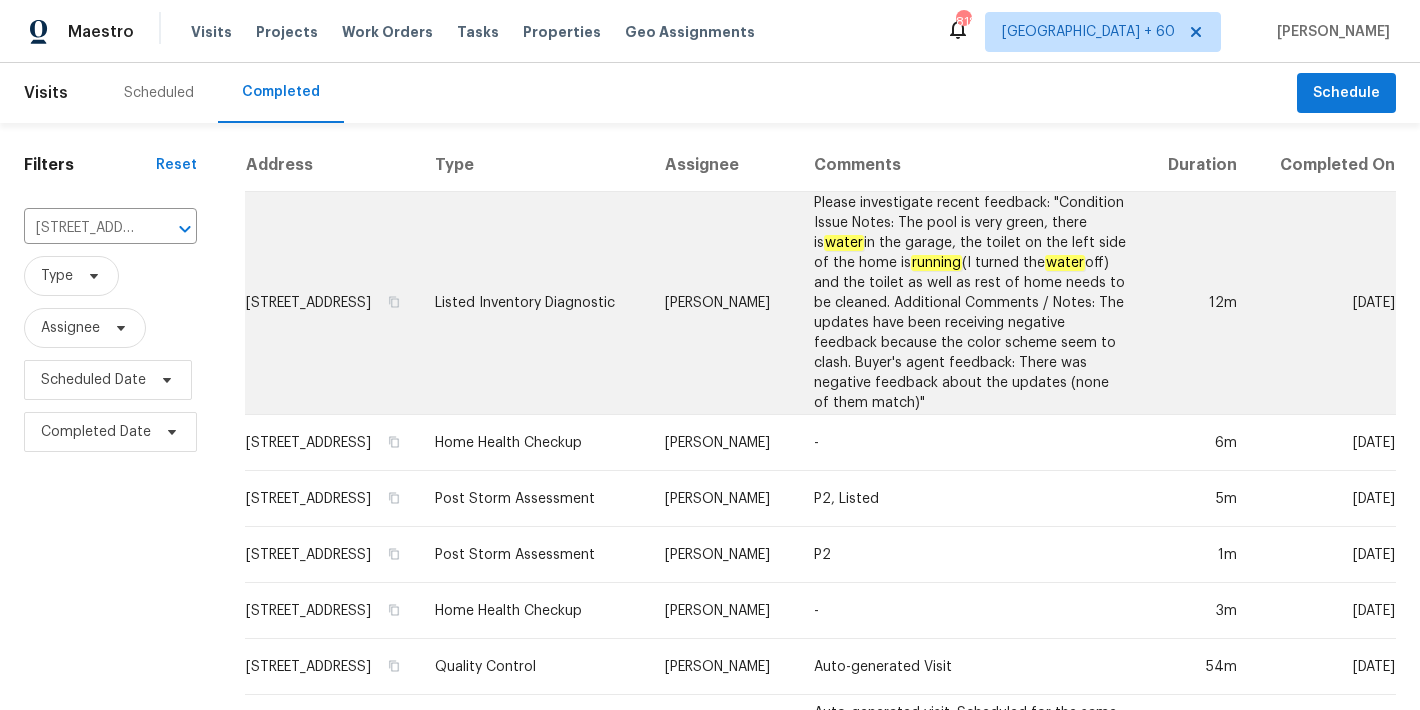 click on "156 Heron Dr, Palm Coast, FL 32137" at bounding box center [332, 303] 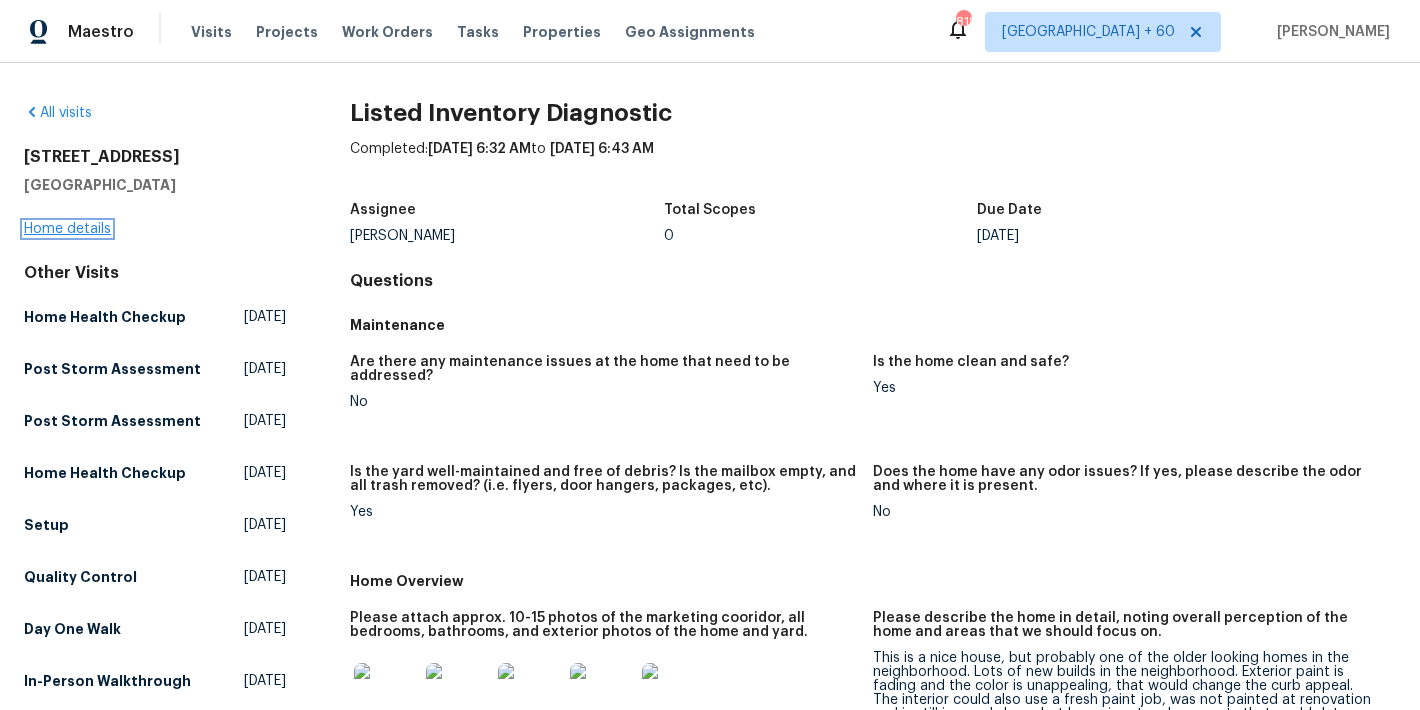 click on "Home details" at bounding box center (67, 229) 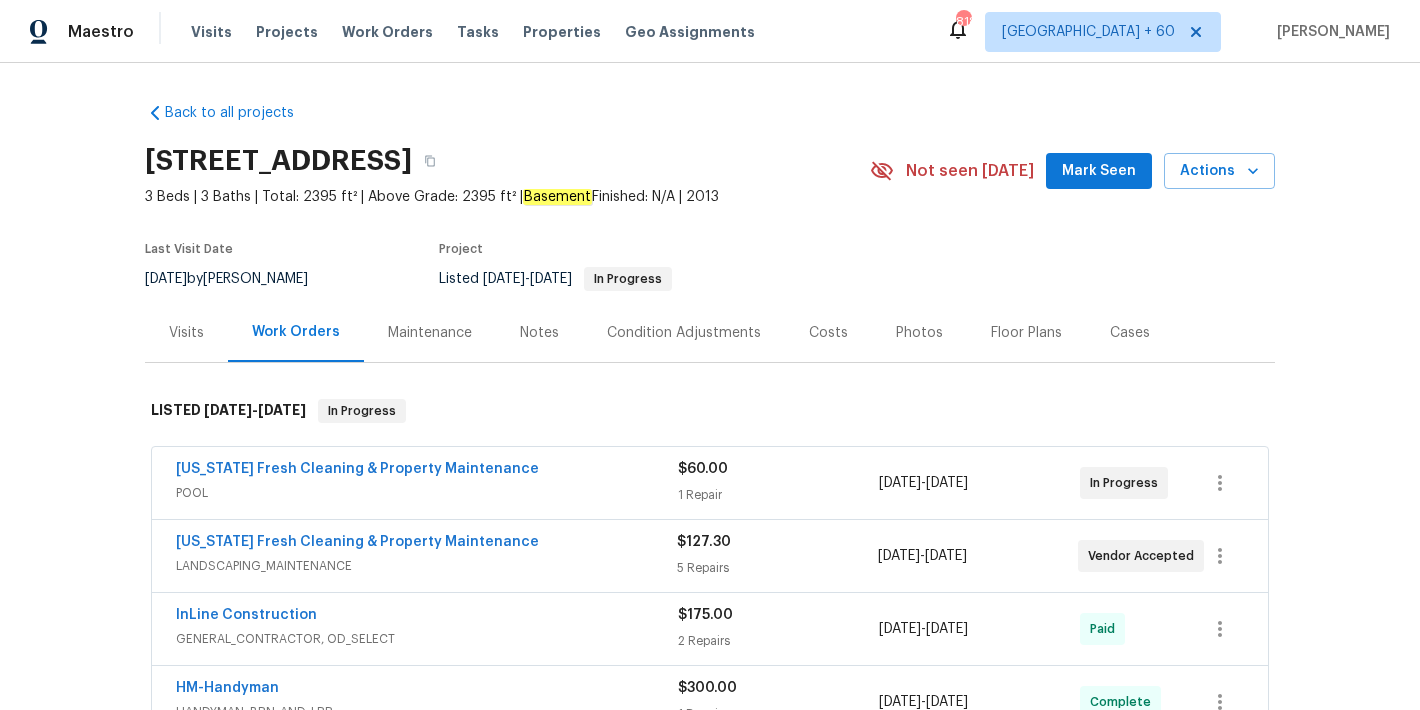 click on "Mark Seen" at bounding box center [1099, 171] 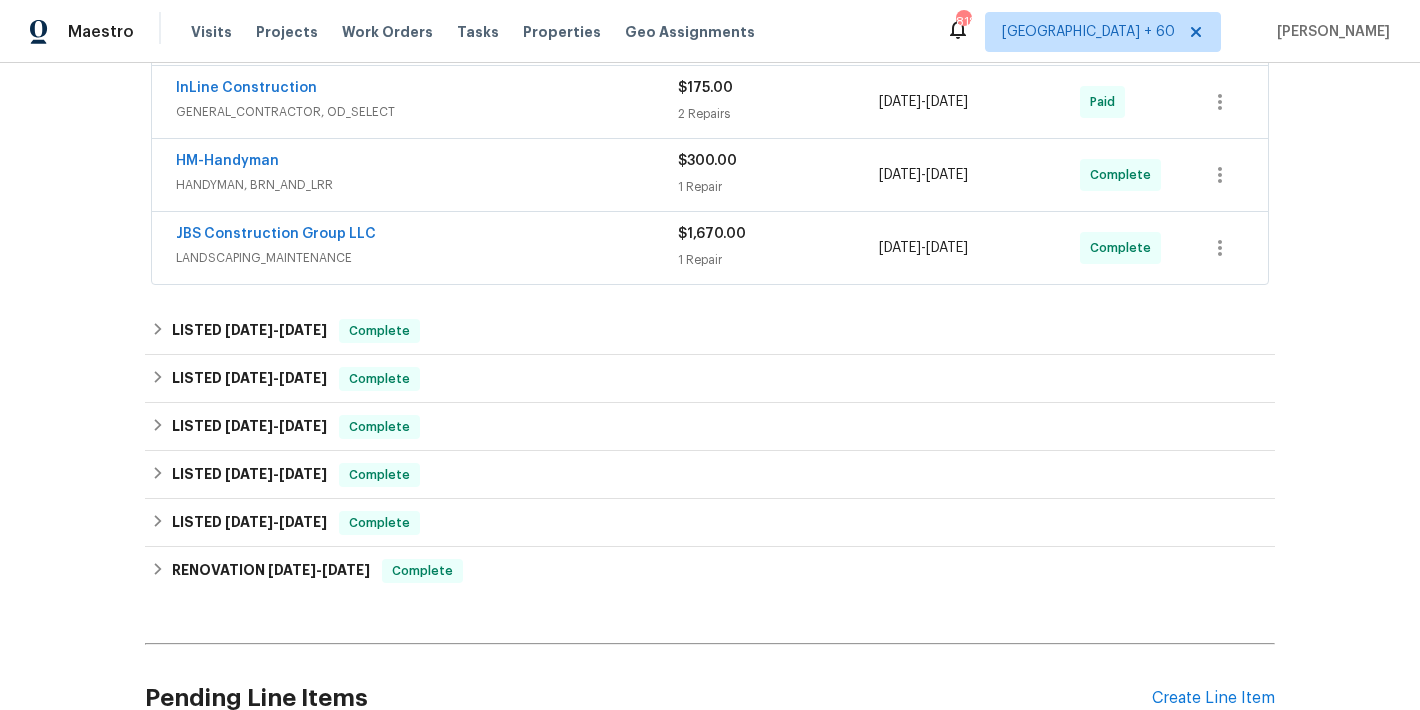 scroll, scrollTop: 530, scrollLeft: 0, axis: vertical 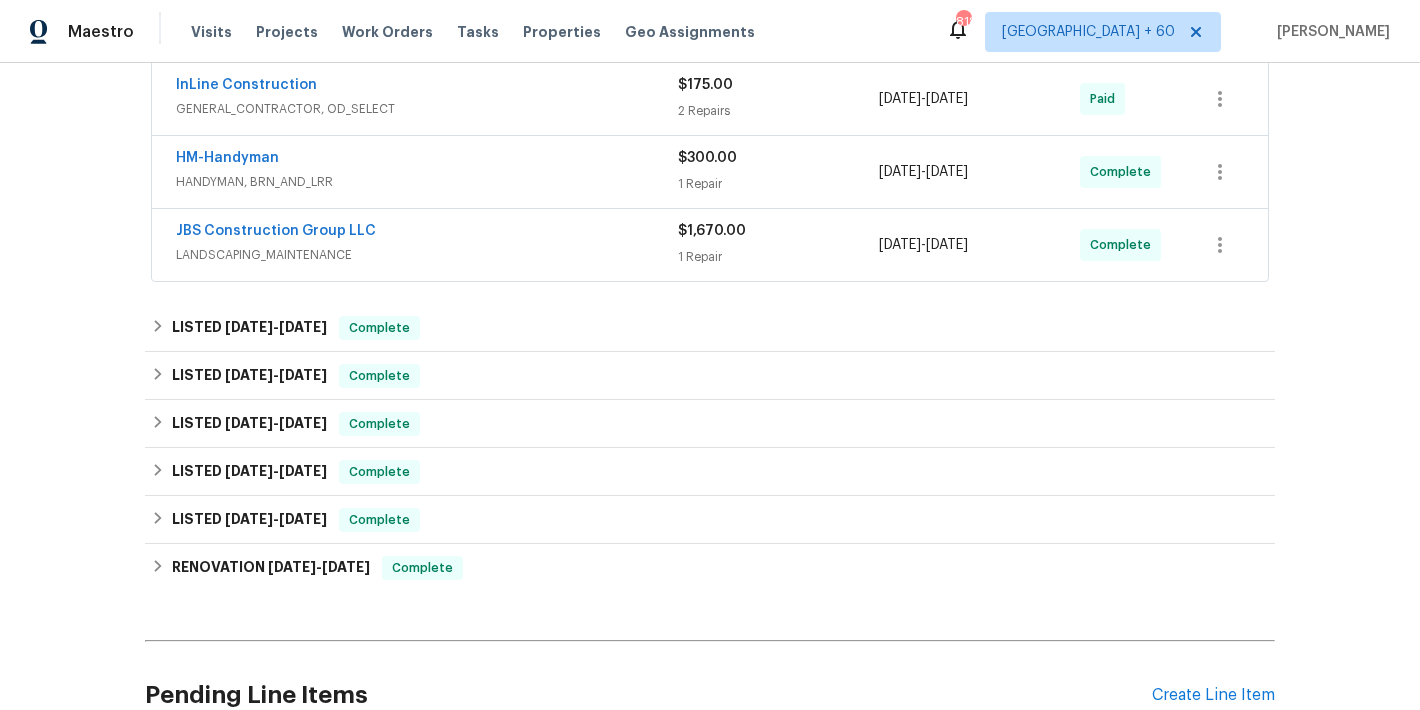 click on "JBS Construction Group LLC" at bounding box center (427, 233) 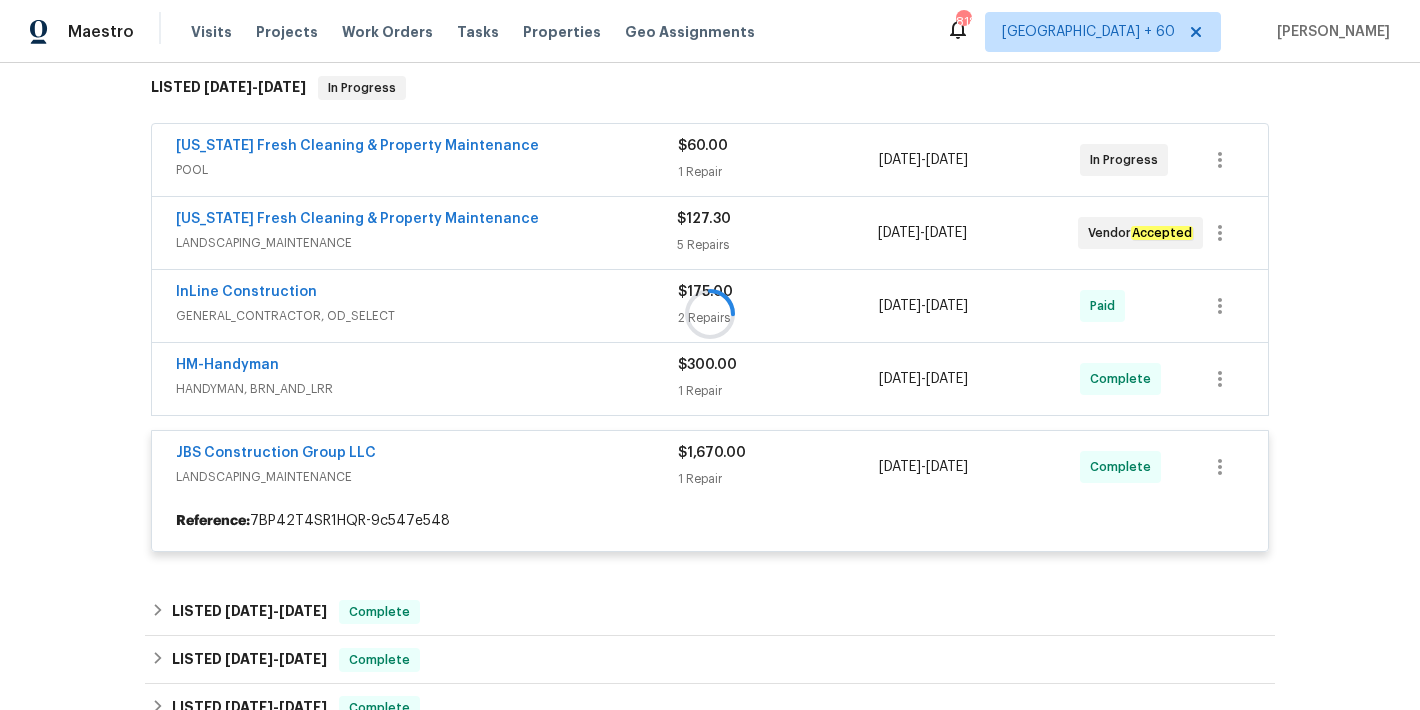 scroll, scrollTop: 321, scrollLeft: 0, axis: vertical 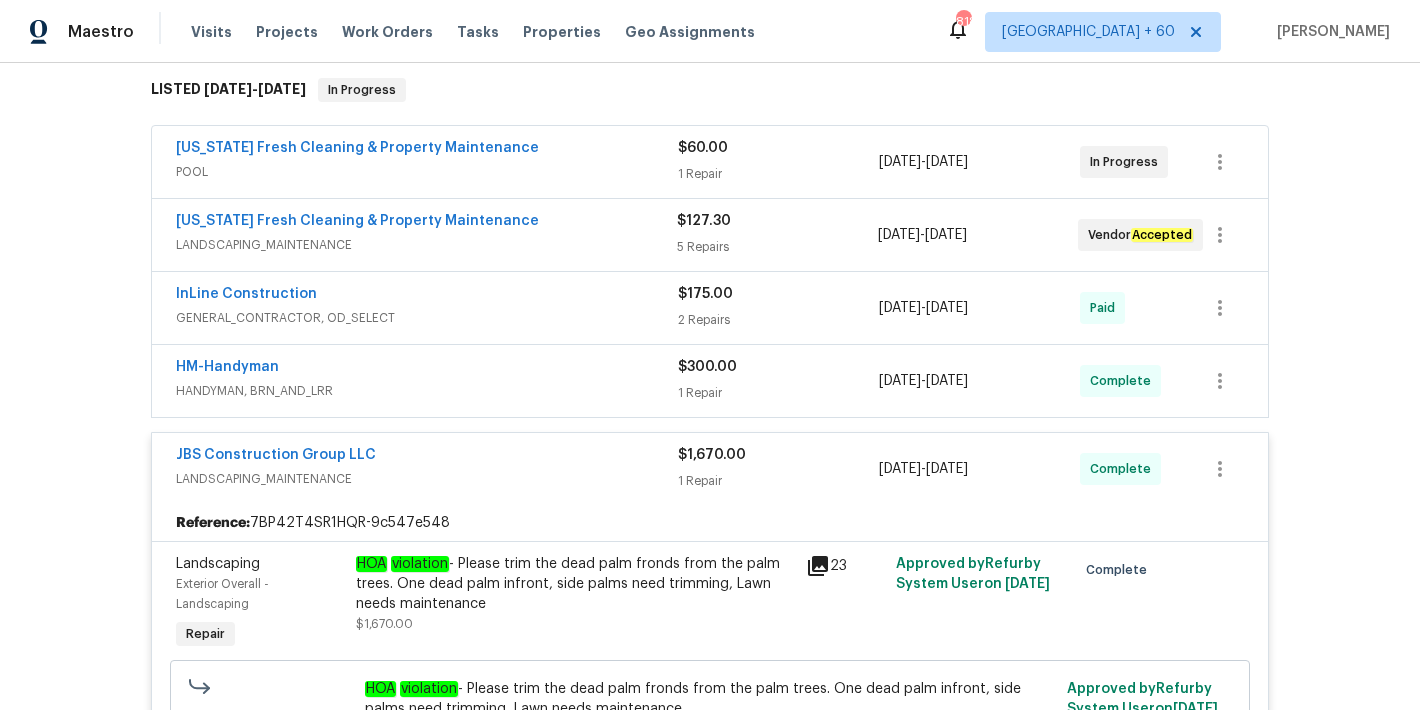 click on "HANDYMAN, BRN_AND_LRR" at bounding box center (427, 391) 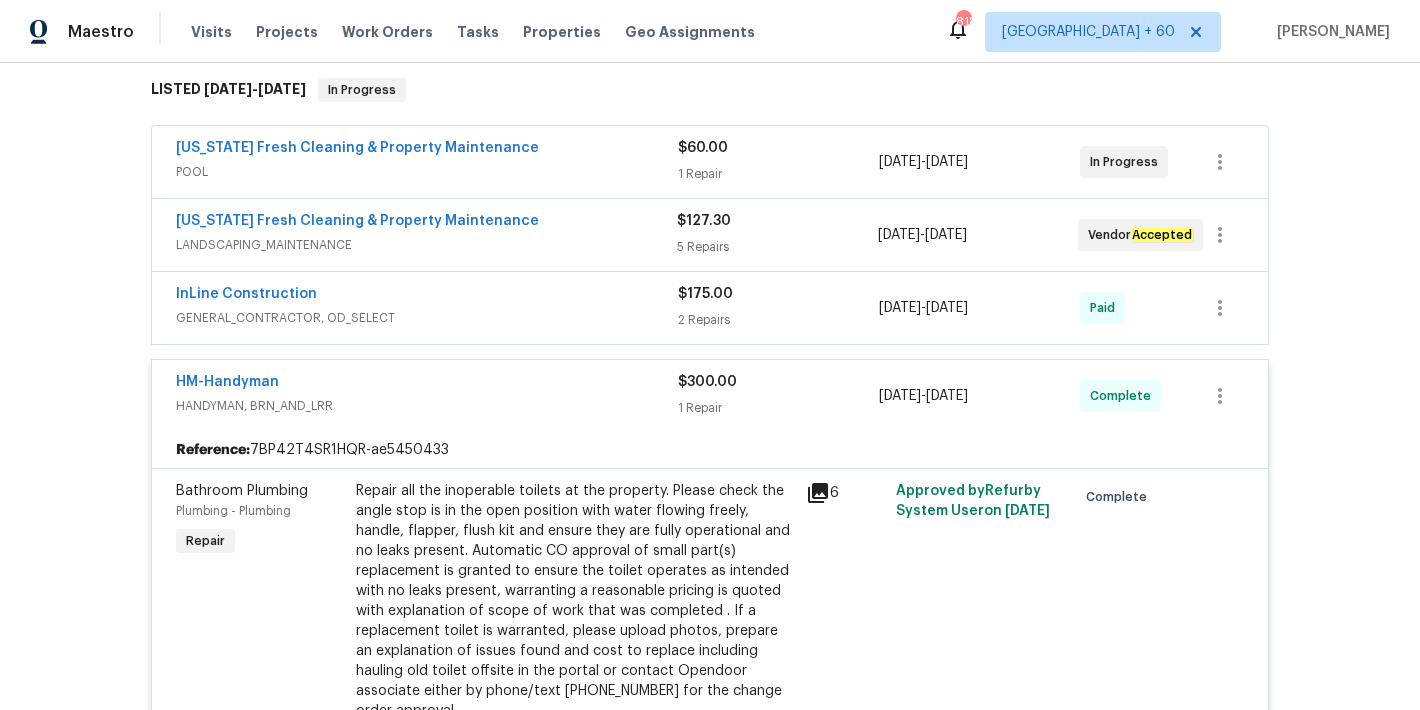 click on "GENERAL_CONTRACTOR, OD_SELECT" at bounding box center (427, 318) 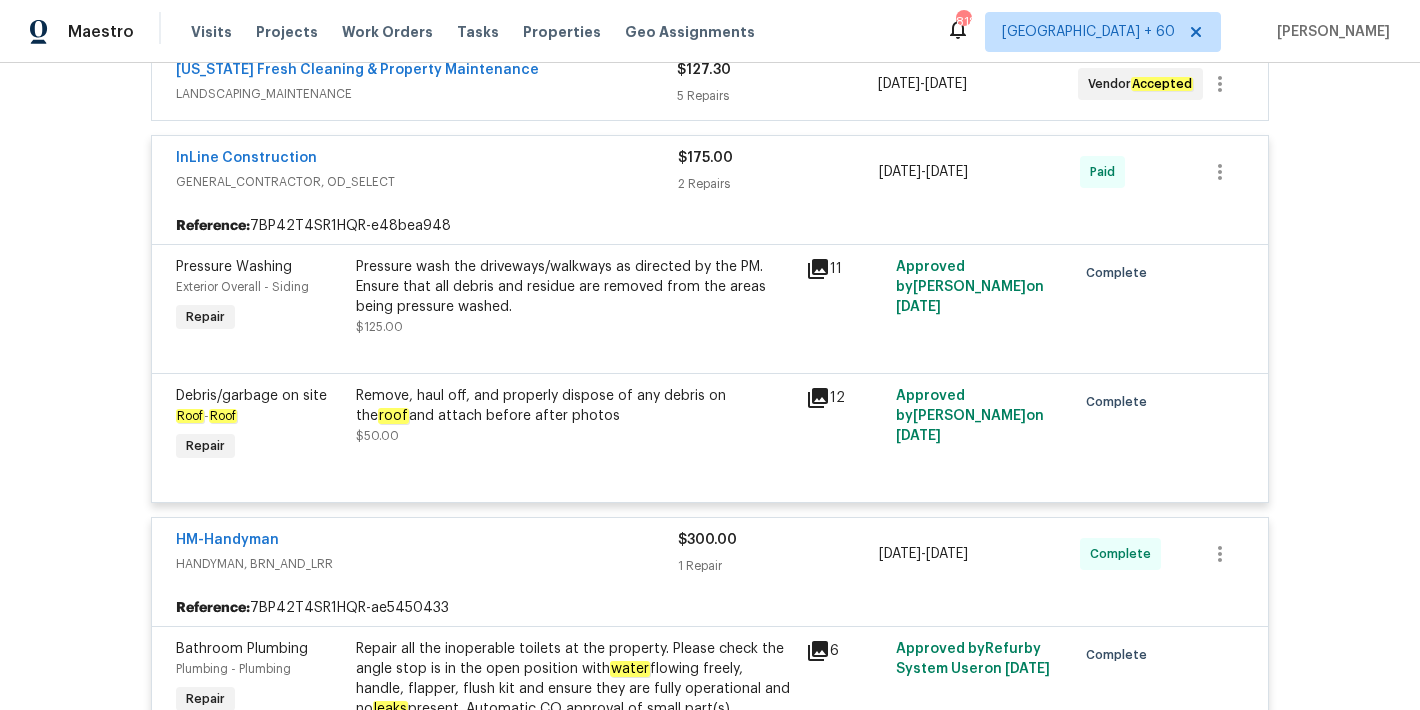 scroll, scrollTop: 240, scrollLeft: 0, axis: vertical 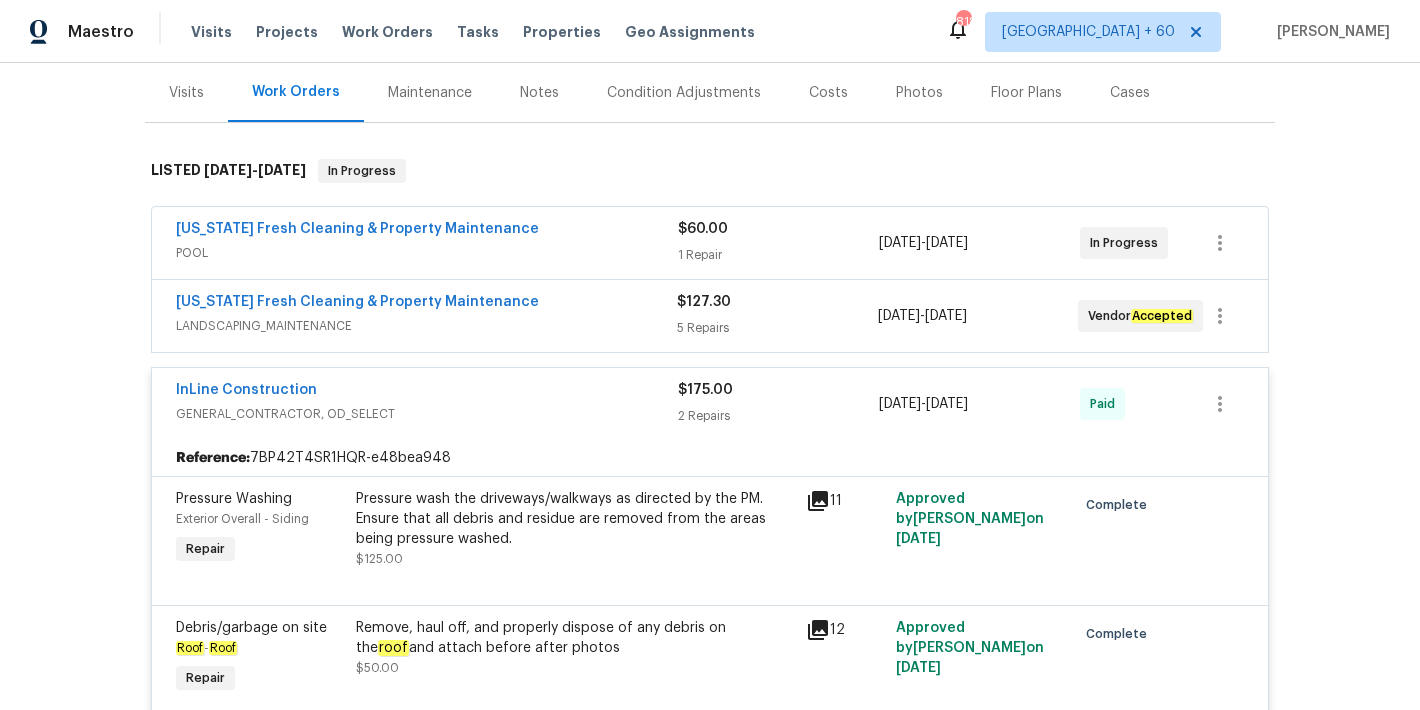 click on "LANDSCAPING_MAINTENANCE" at bounding box center (426, 326) 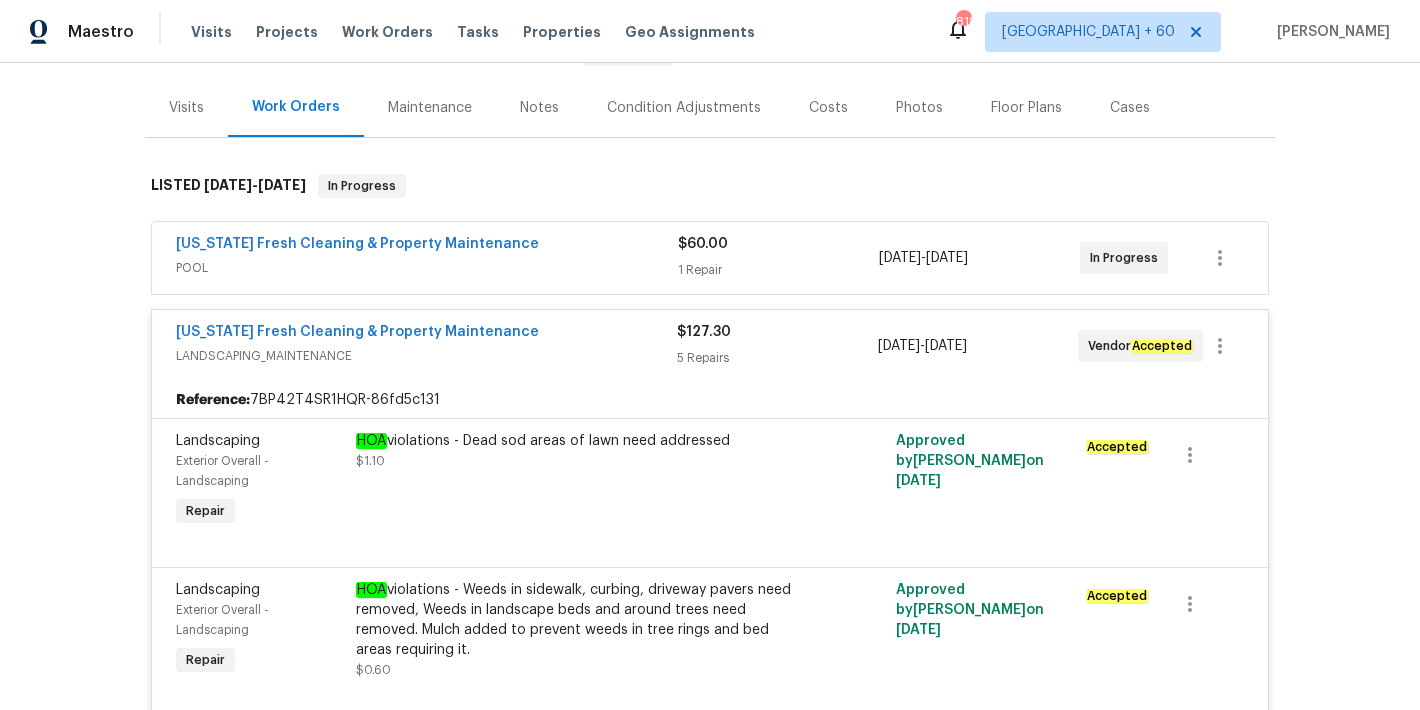 scroll, scrollTop: 216, scrollLeft: 0, axis: vertical 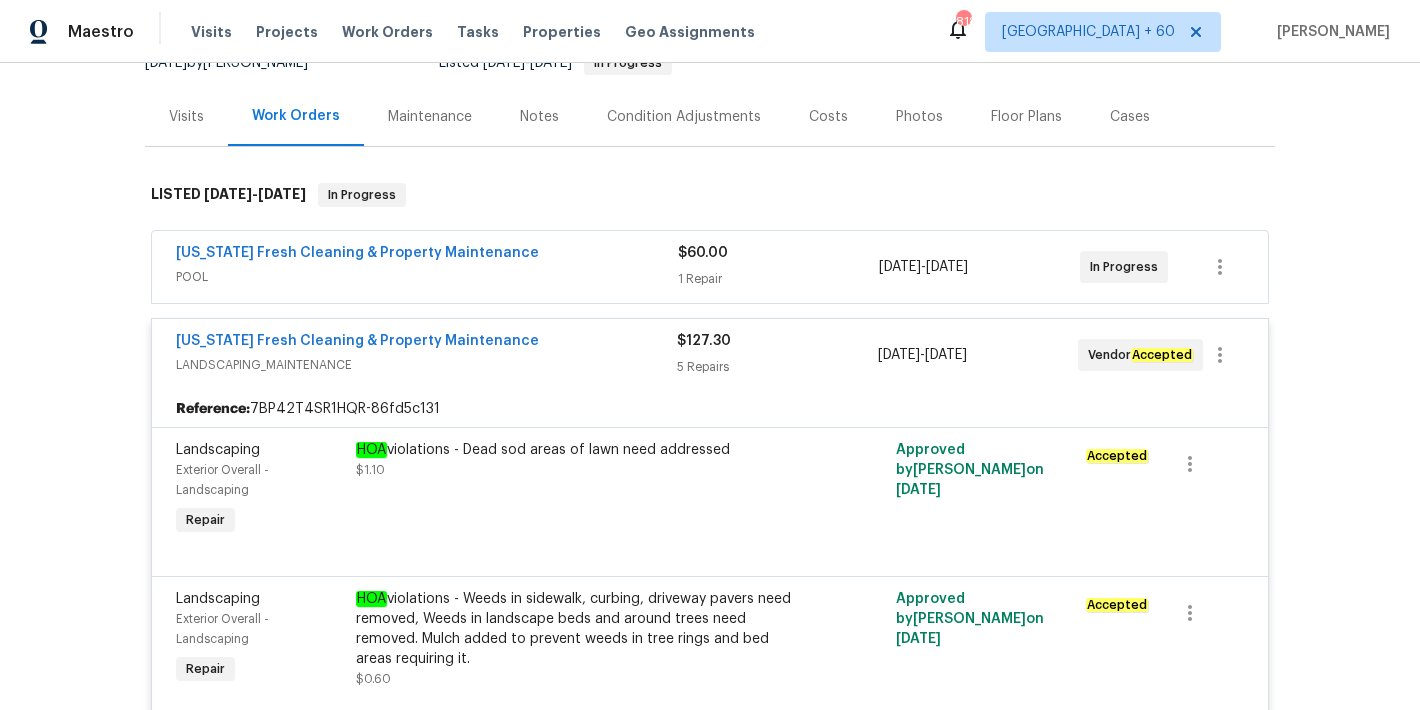 click on "Florida Fresh Cleaning & Property Maintenance" at bounding box center (427, 255) 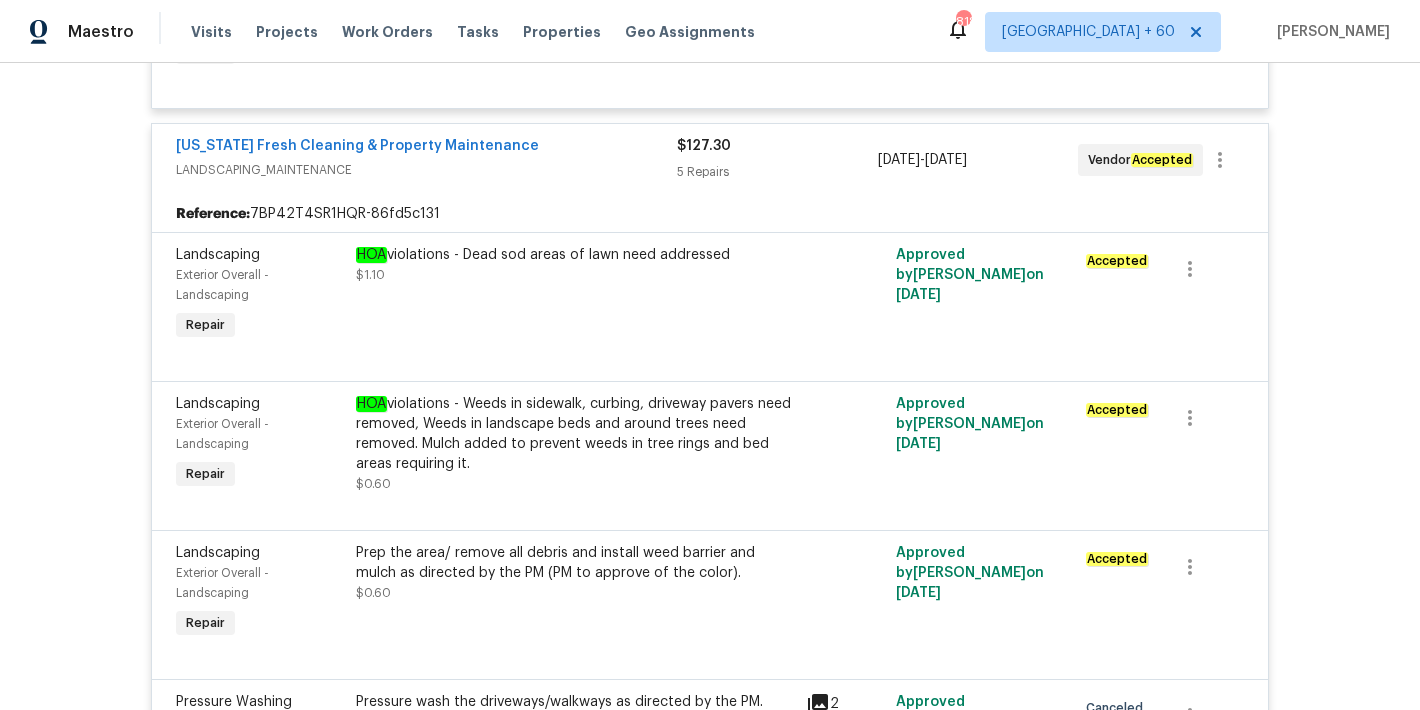 scroll, scrollTop: 595, scrollLeft: 0, axis: vertical 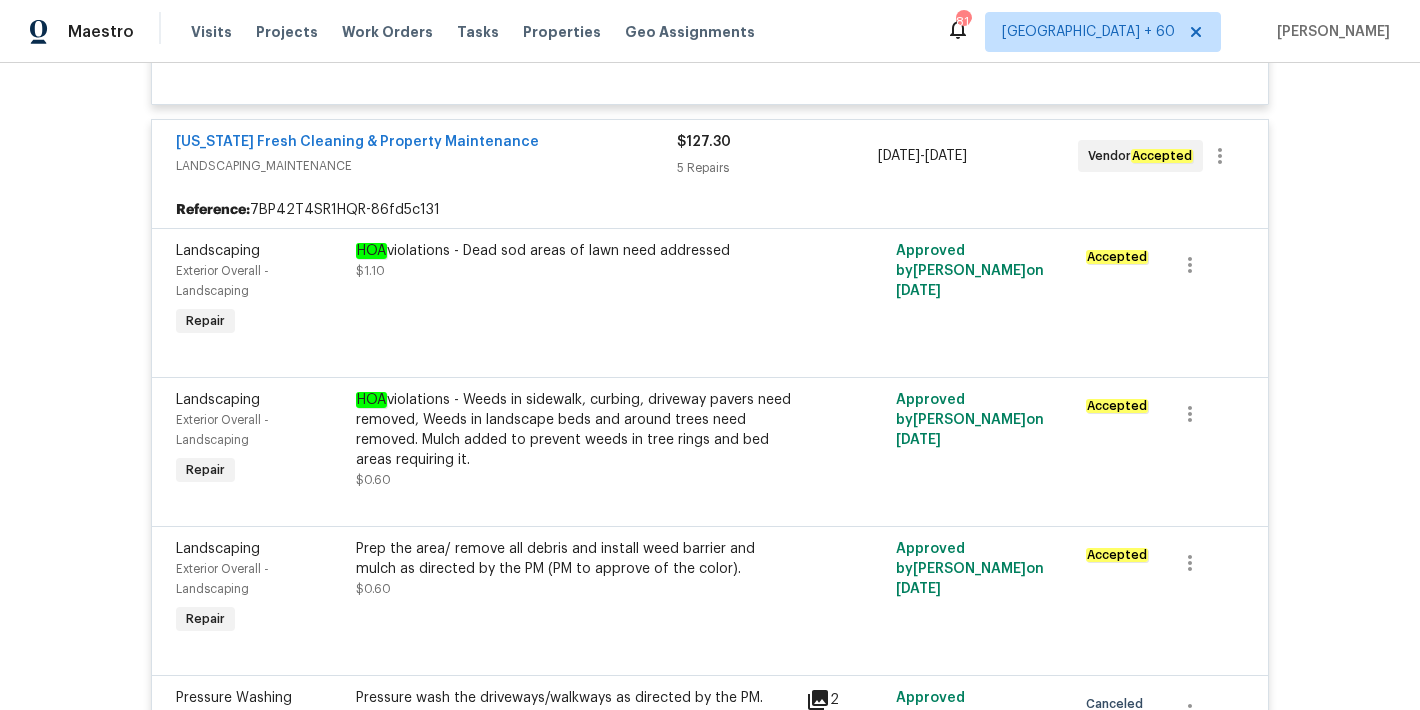 click on "Visits Projects Work Orders Tasks Properties Geo Assignments" at bounding box center [485, 32] 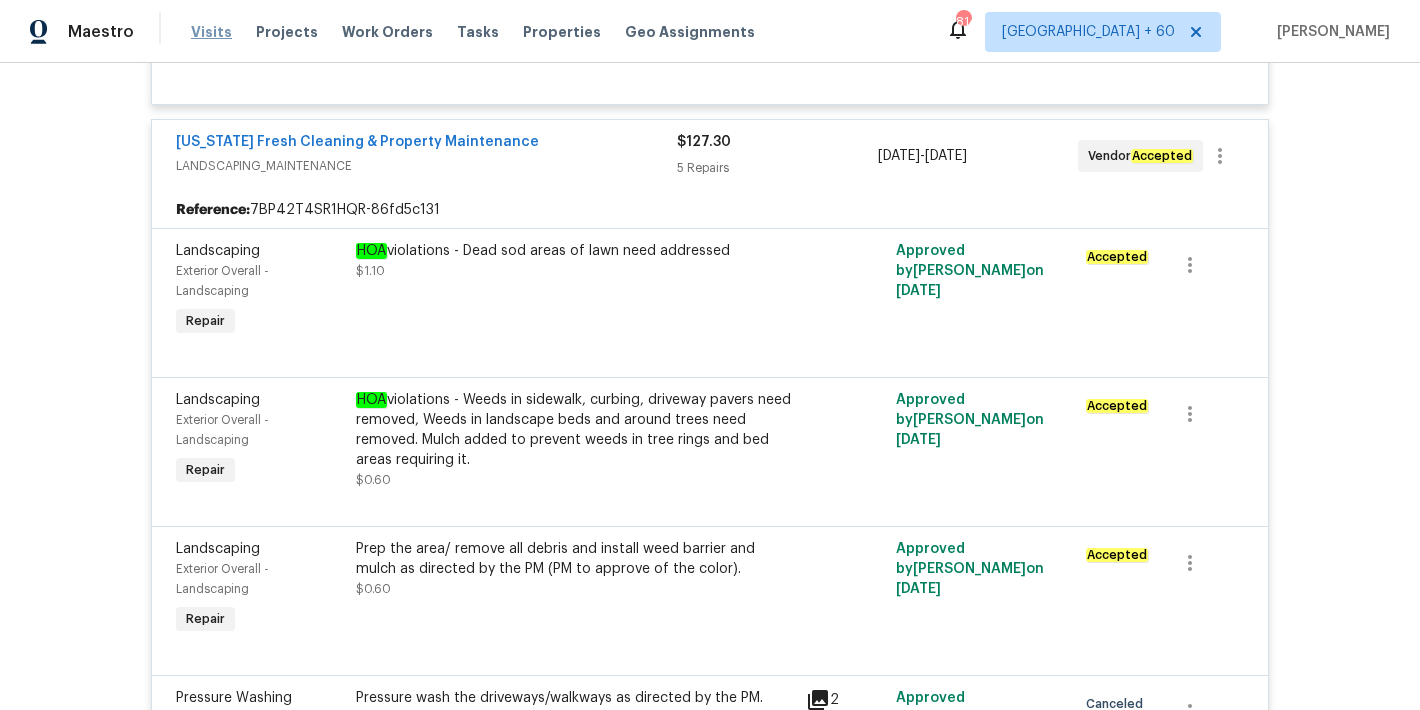 click on "Visits" at bounding box center (211, 32) 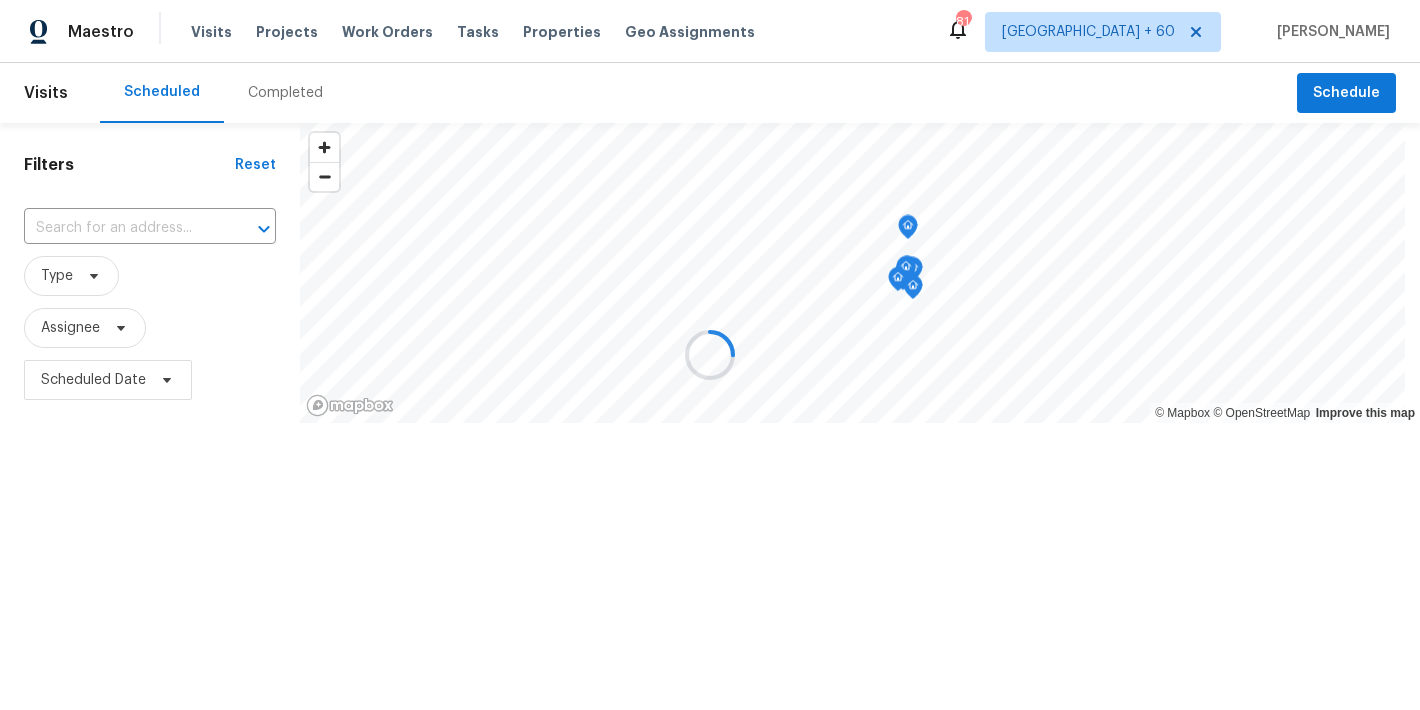 click at bounding box center (710, 355) 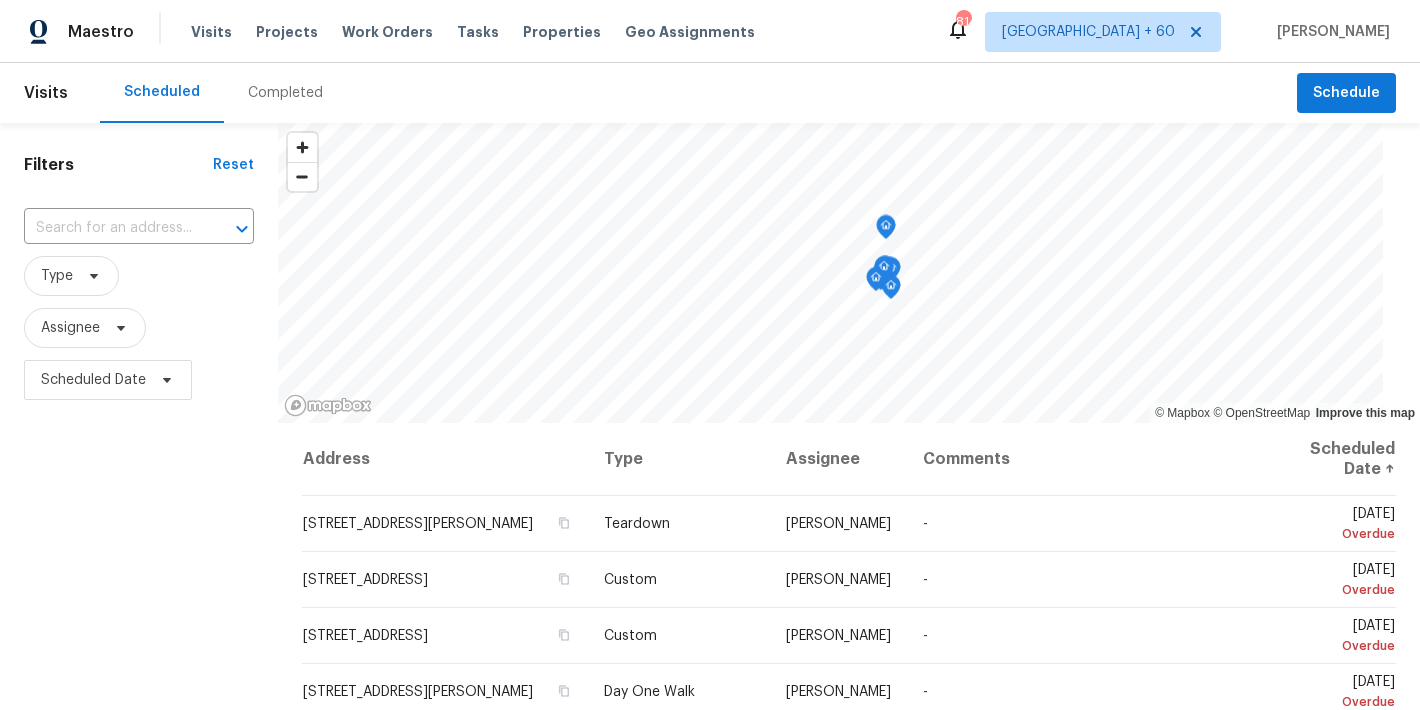 click on "Completed" at bounding box center (285, 93) 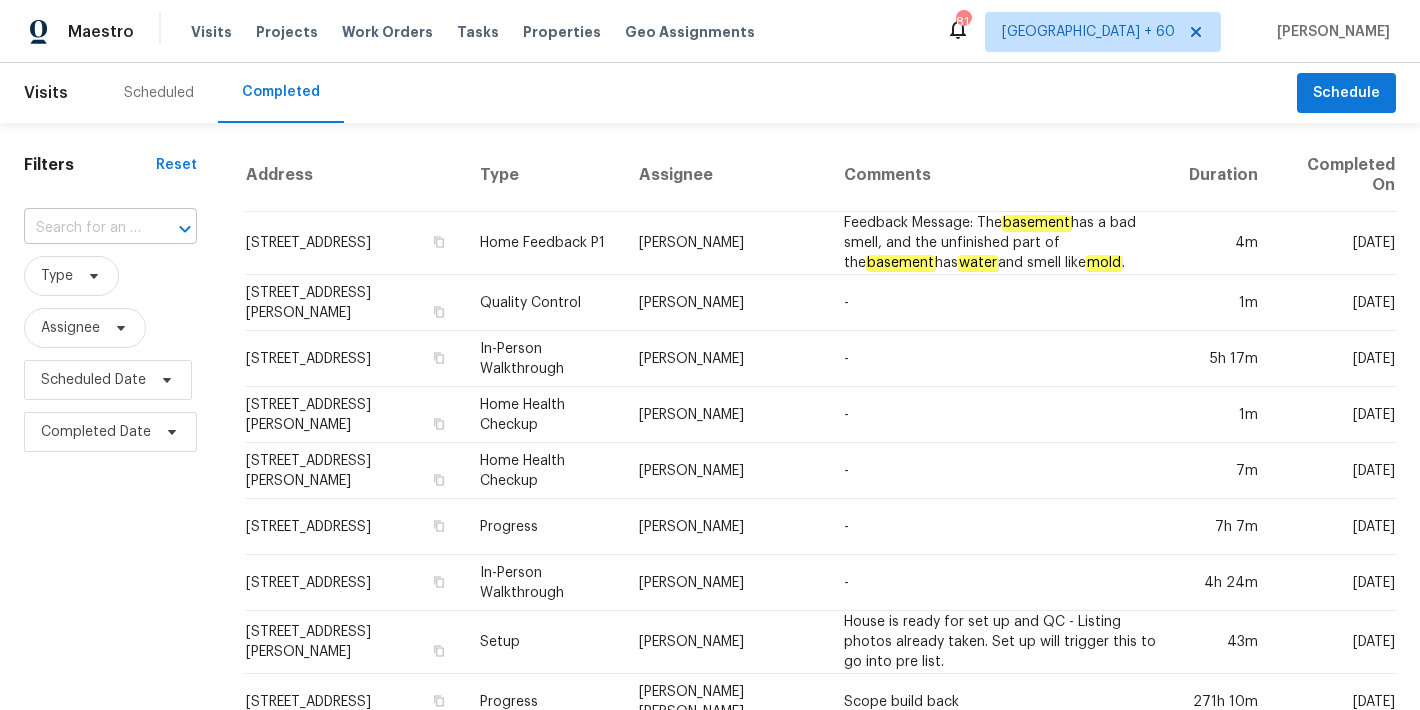 click at bounding box center [82, 228] 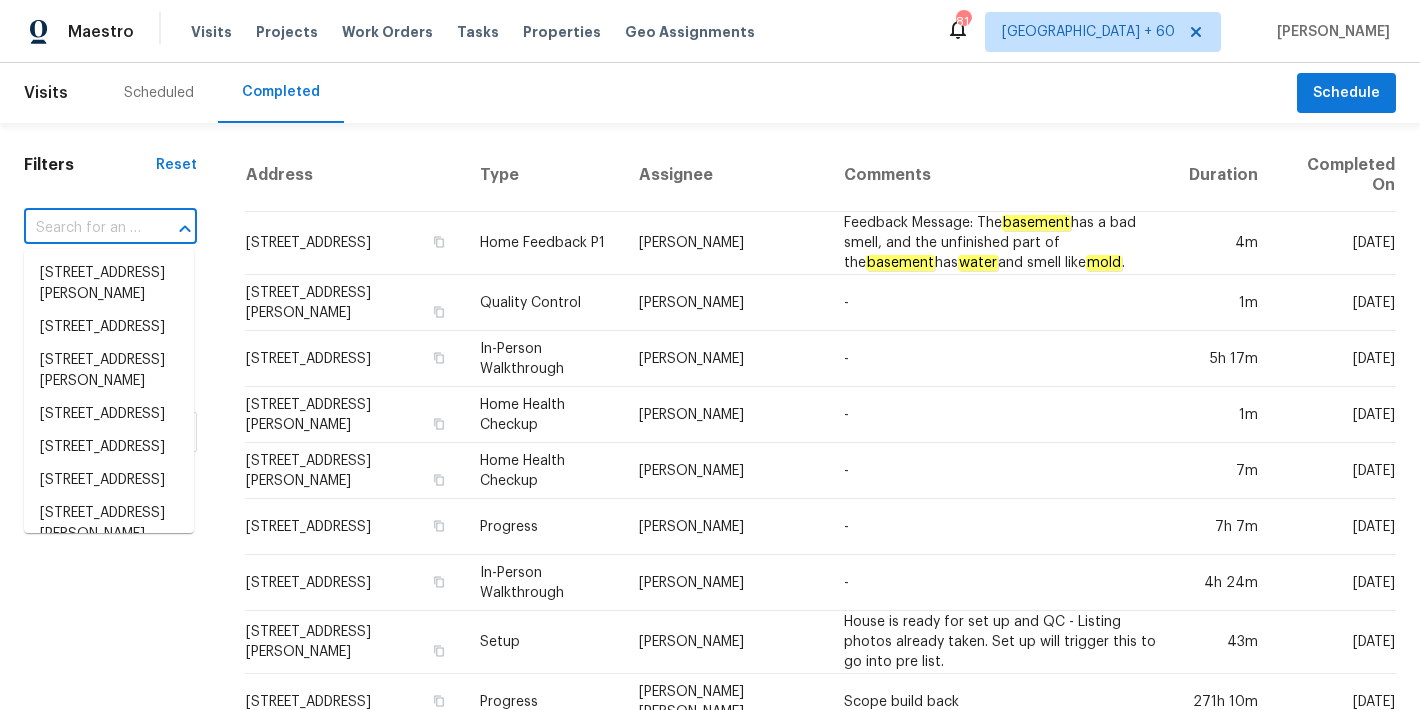 paste on "204 Kilsock Ct Simpsonville, SC 29681" 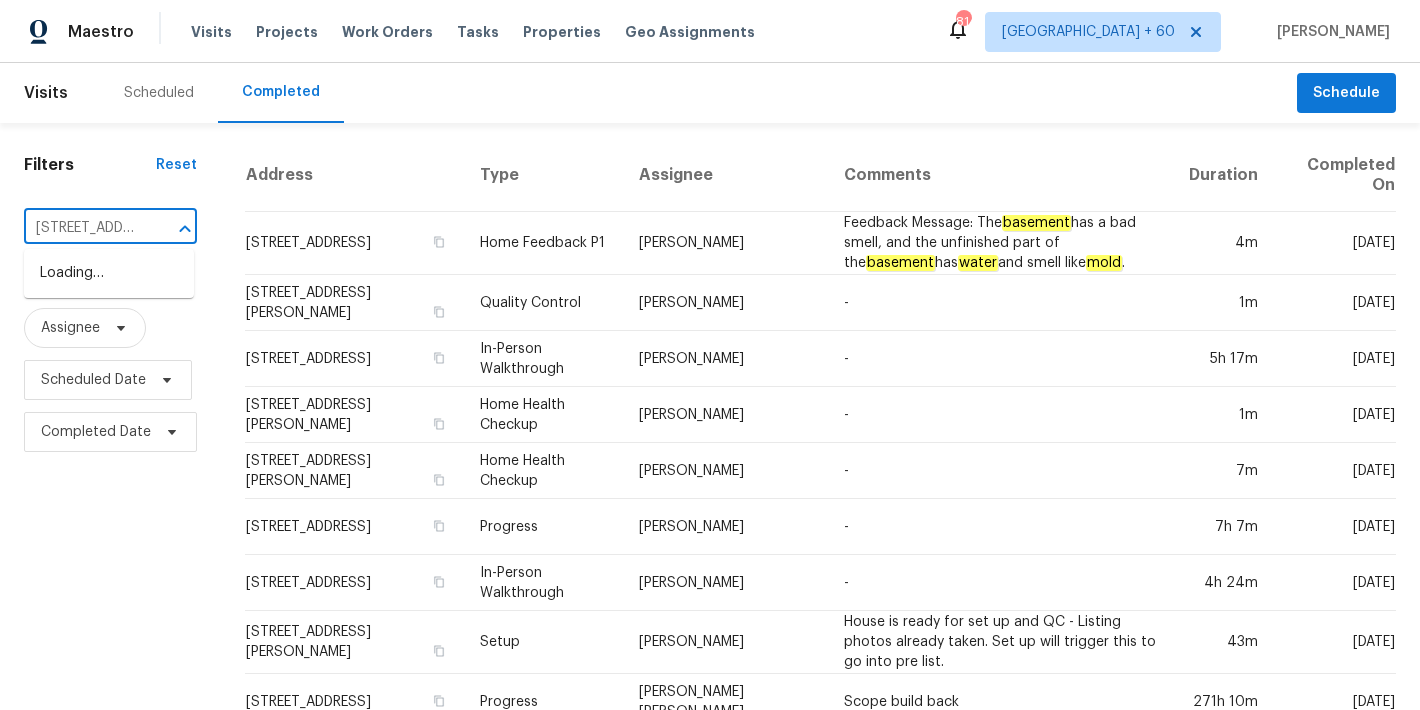 scroll, scrollTop: 0, scrollLeft: 148, axis: horizontal 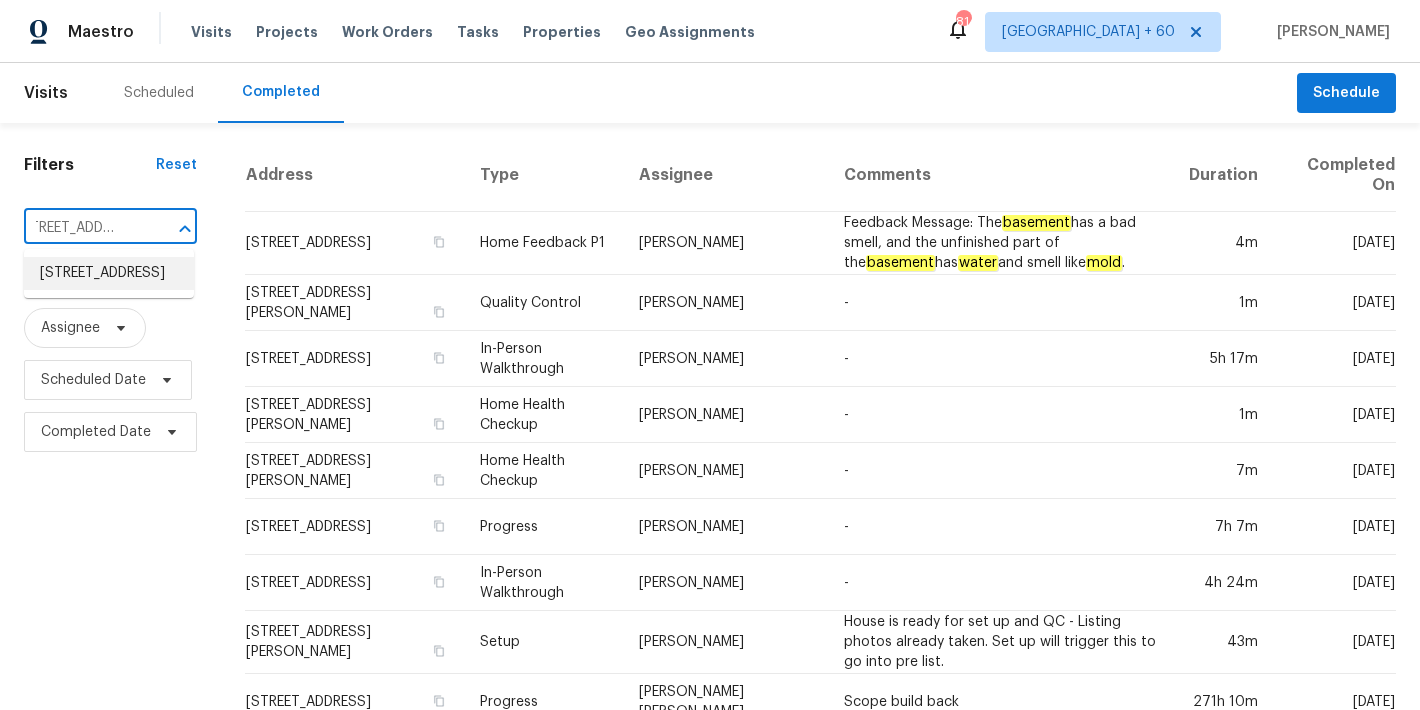 click on "204 Kilsock Ct, Simpsonville, SC 29681" at bounding box center [109, 273] 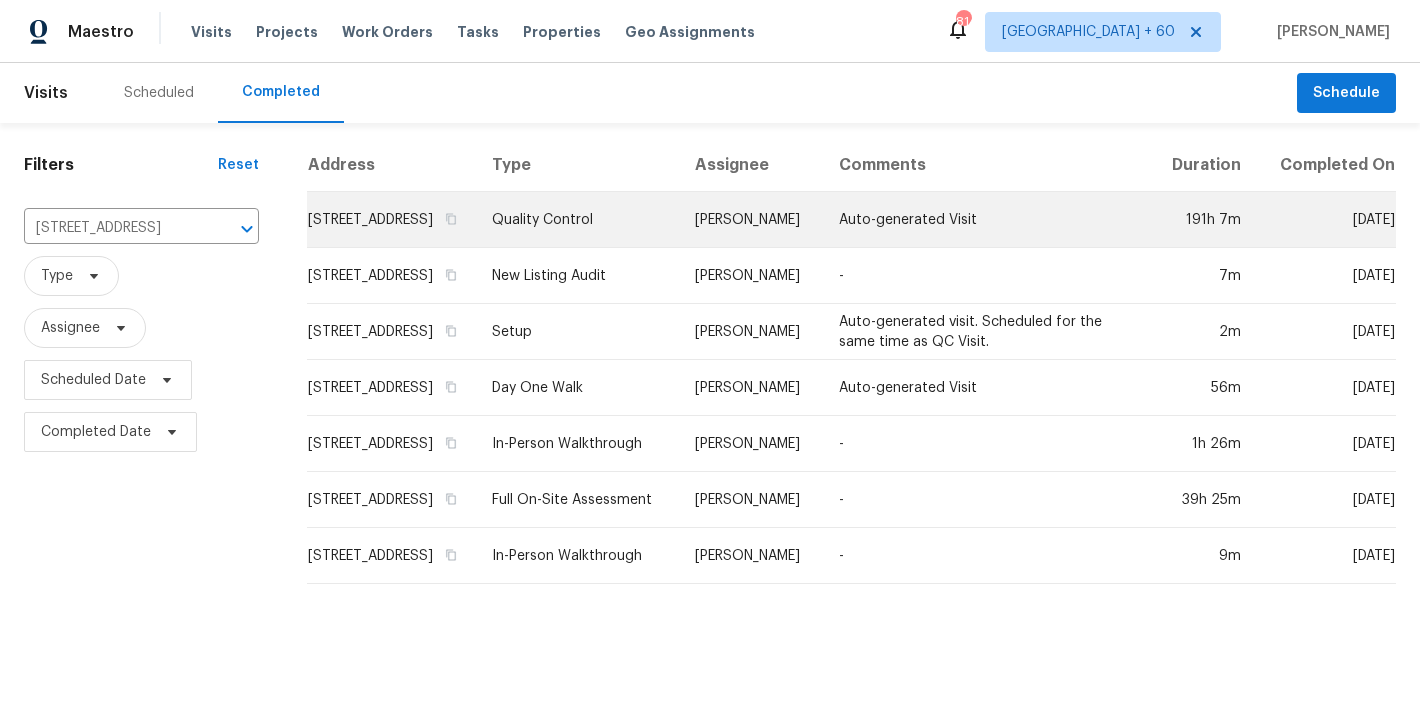 click on "204 Kilsock Ct, Simpsonville, SC 29681" at bounding box center (391, 220) 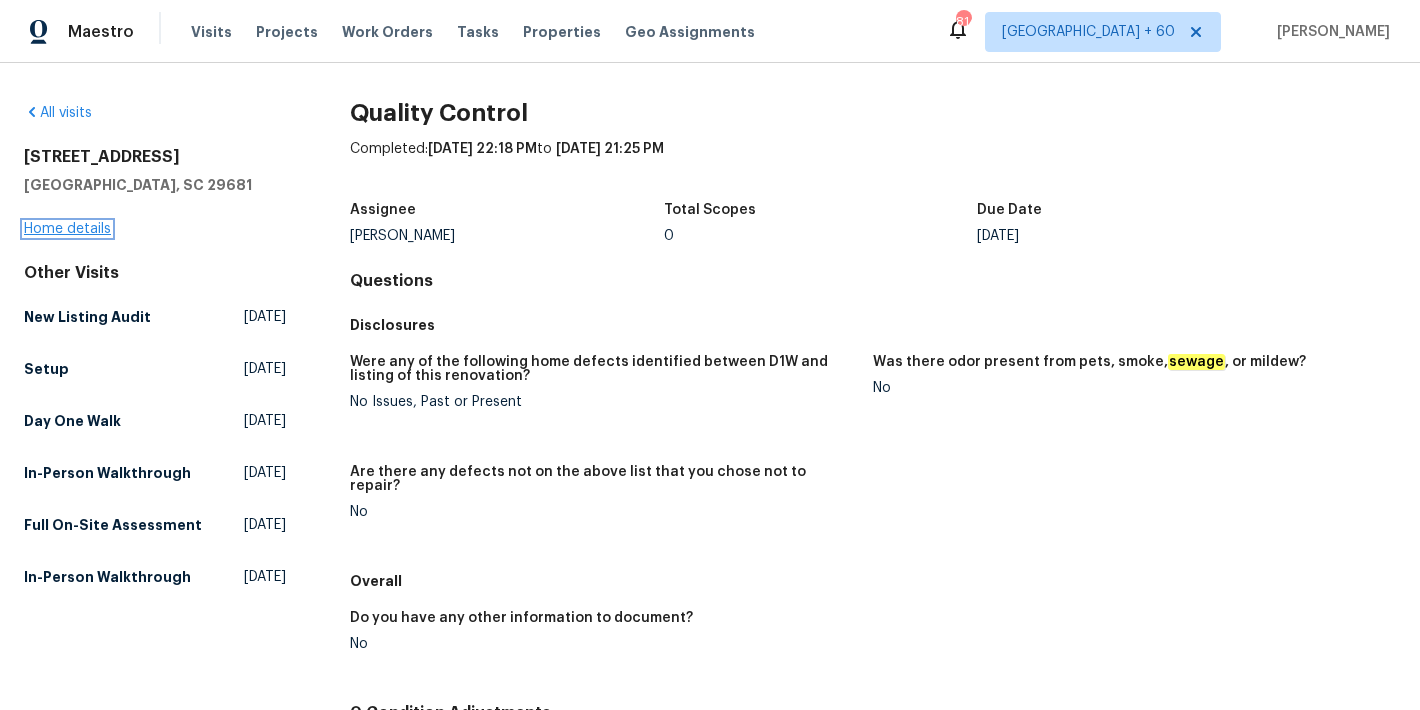click on "Home details" at bounding box center (67, 229) 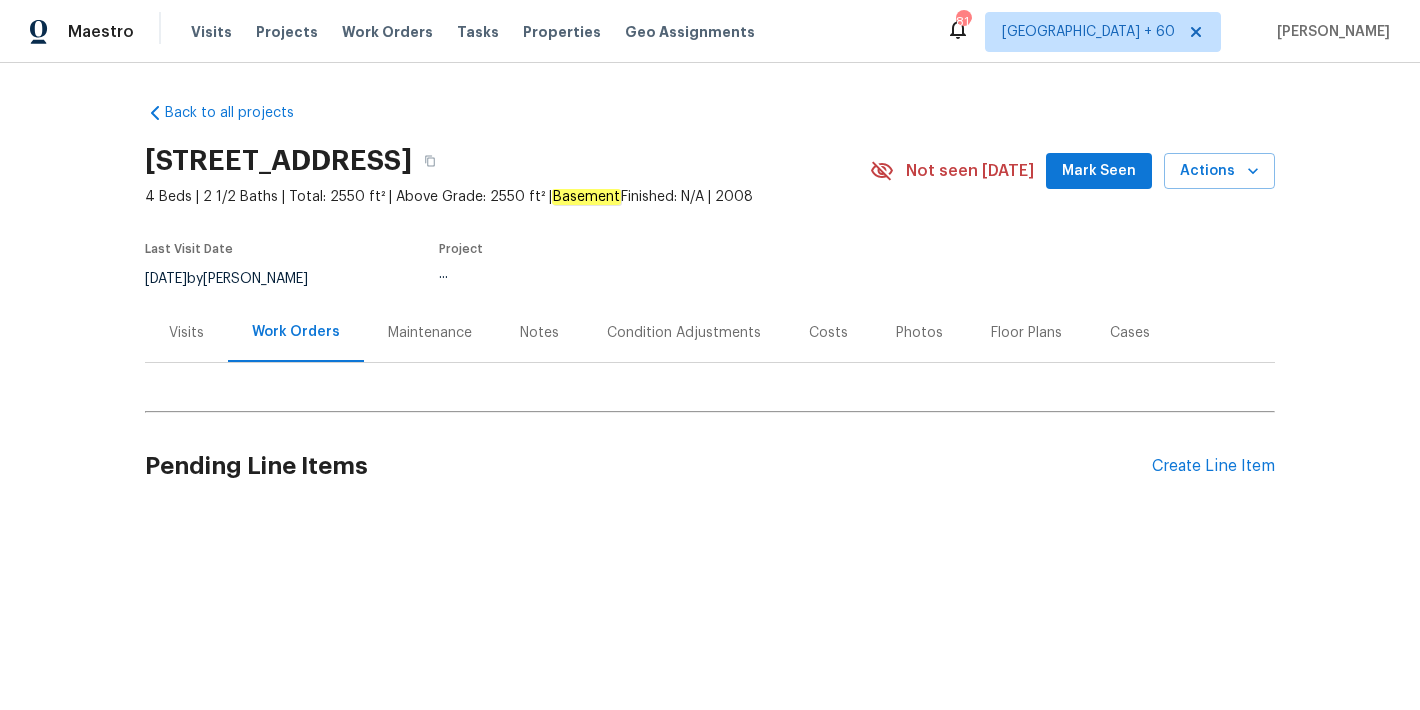 click on "Mark Seen" at bounding box center (1099, 171) 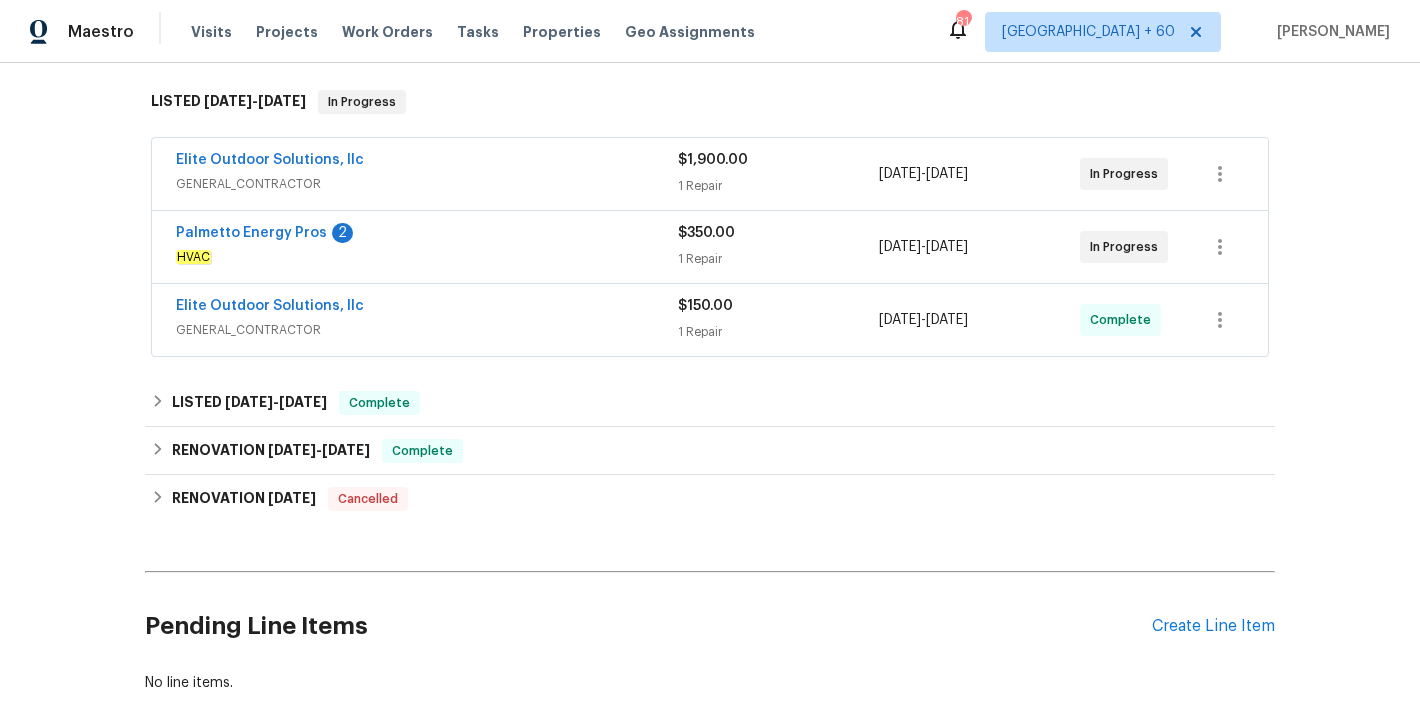 scroll, scrollTop: 315, scrollLeft: 0, axis: vertical 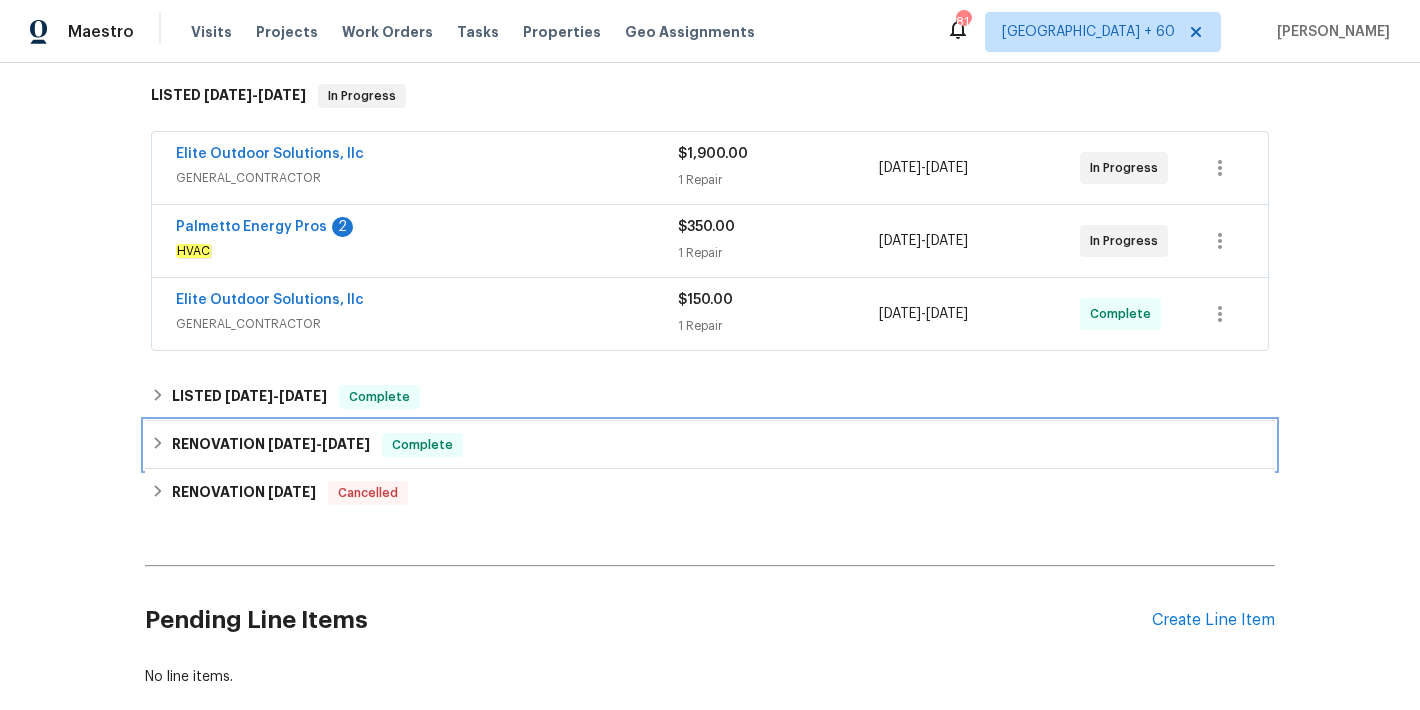 click on "5/12/25" at bounding box center (292, 444) 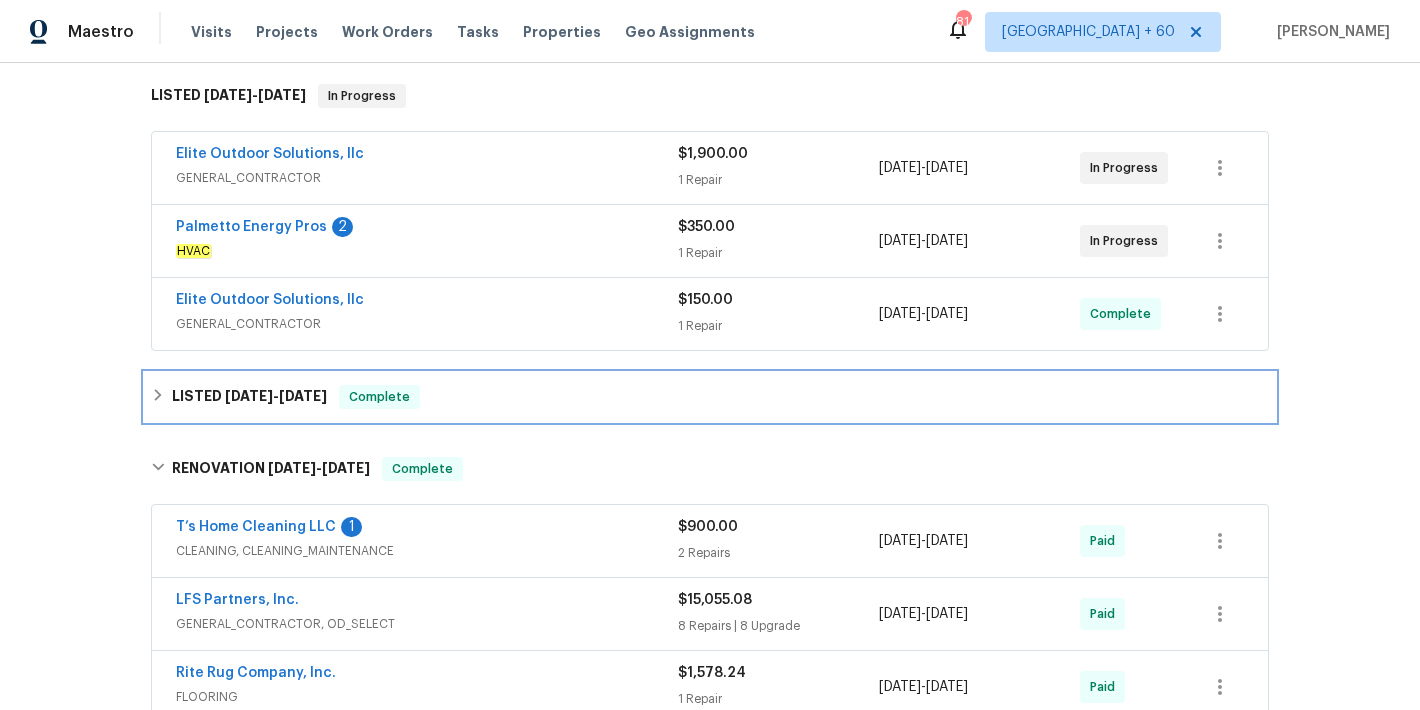 click on "5/30/25" at bounding box center [303, 396] 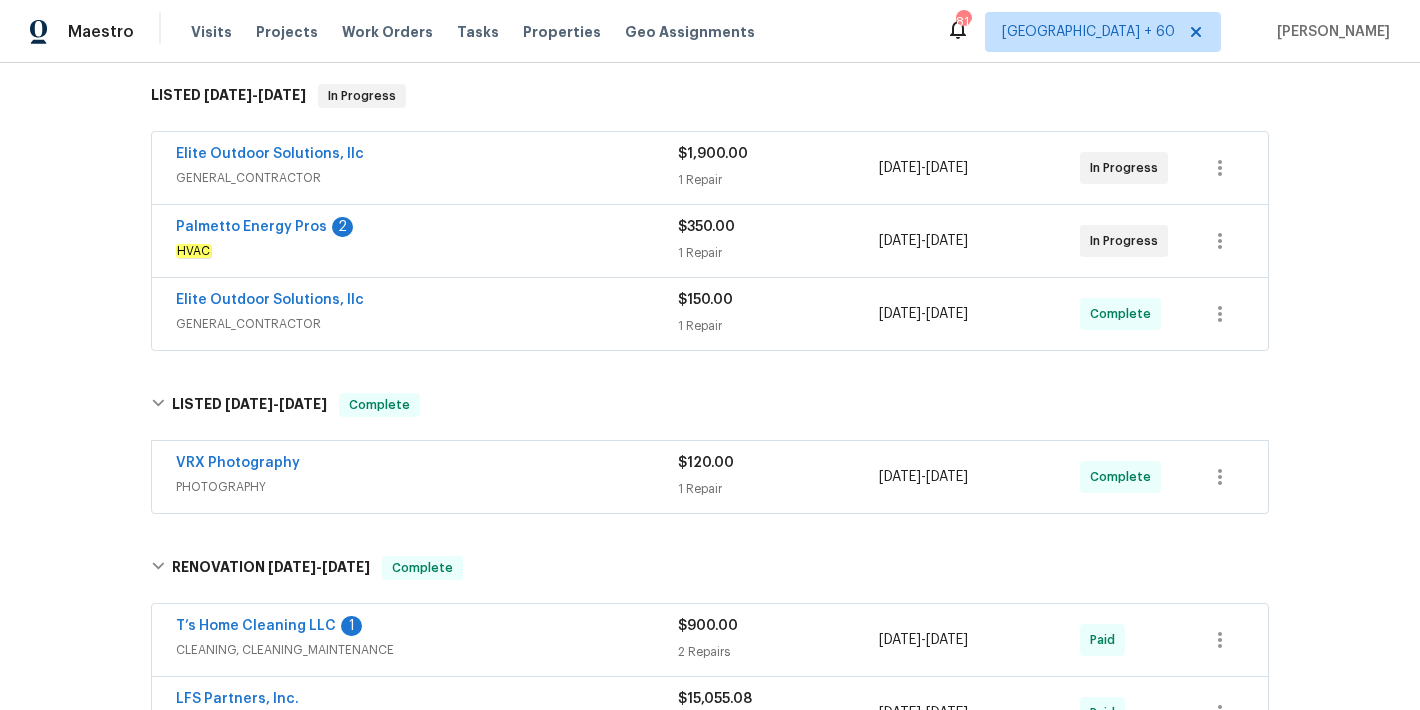 click on "GENERAL_CONTRACTOR" at bounding box center (427, 324) 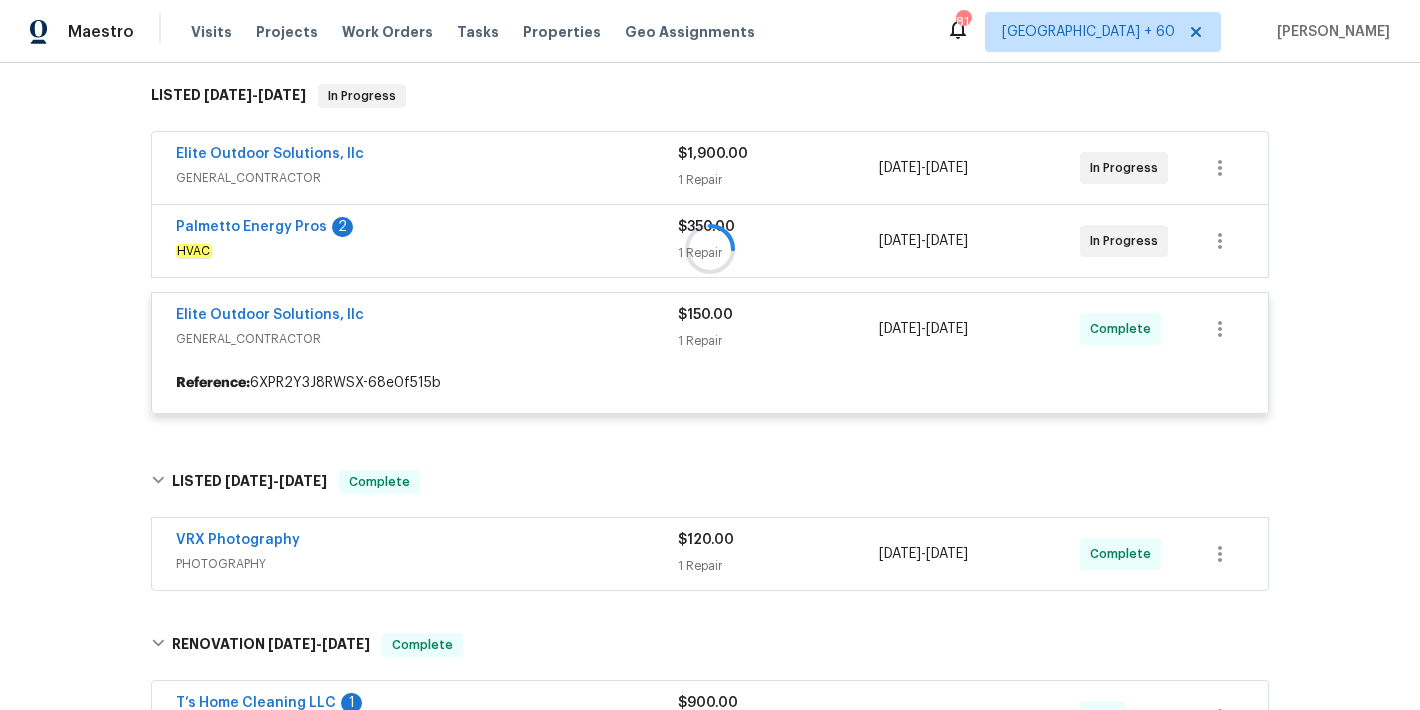 scroll, scrollTop: 299, scrollLeft: 0, axis: vertical 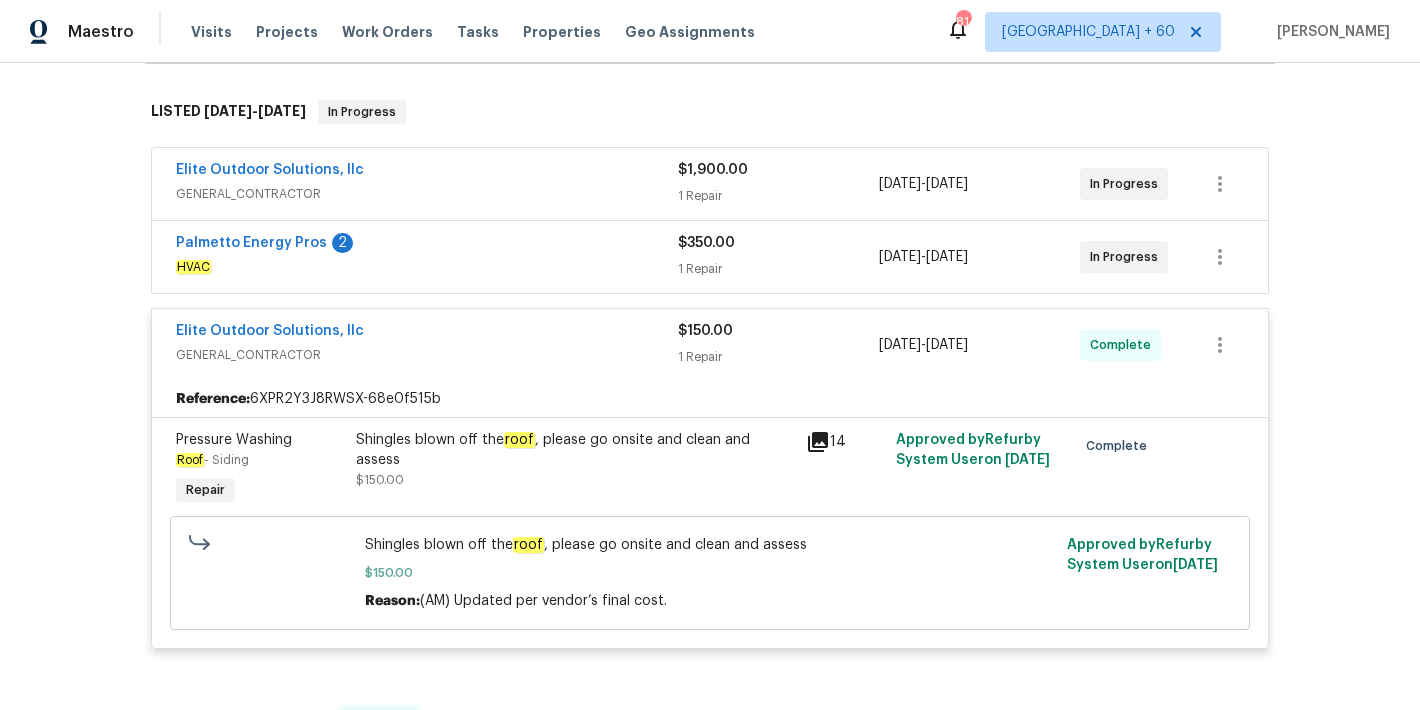click on "Palmetto Energy Pros 2" at bounding box center [427, 245] 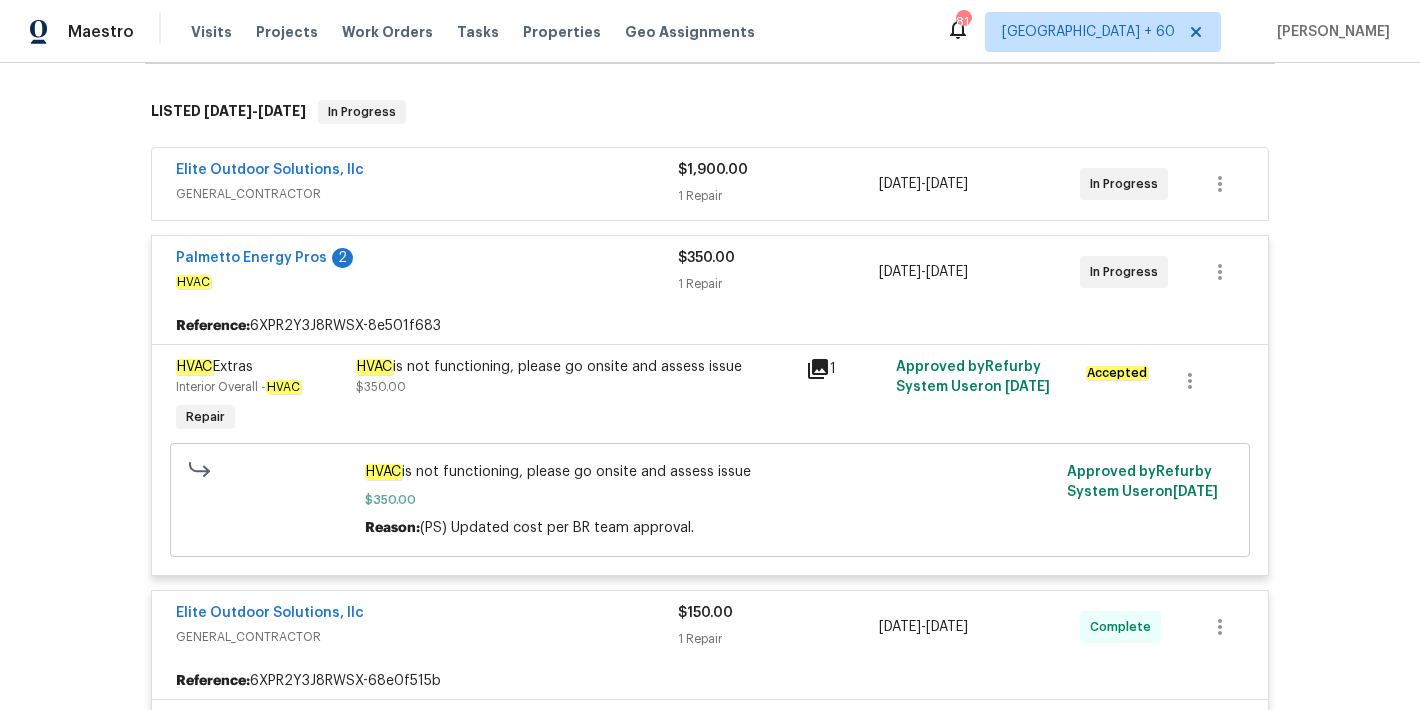 click on "GENERAL_CONTRACTOR" at bounding box center [427, 194] 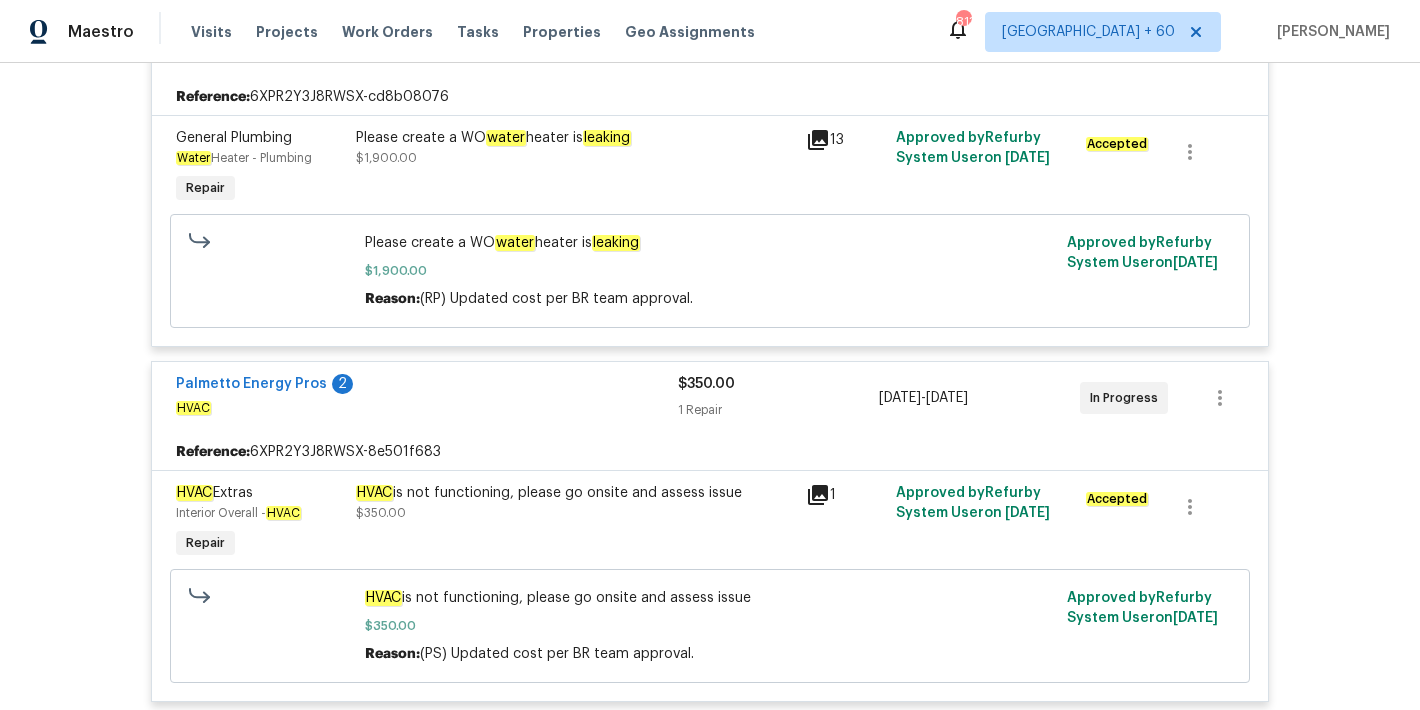 scroll, scrollTop: 587, scrollLeft: 0, axis: vertical 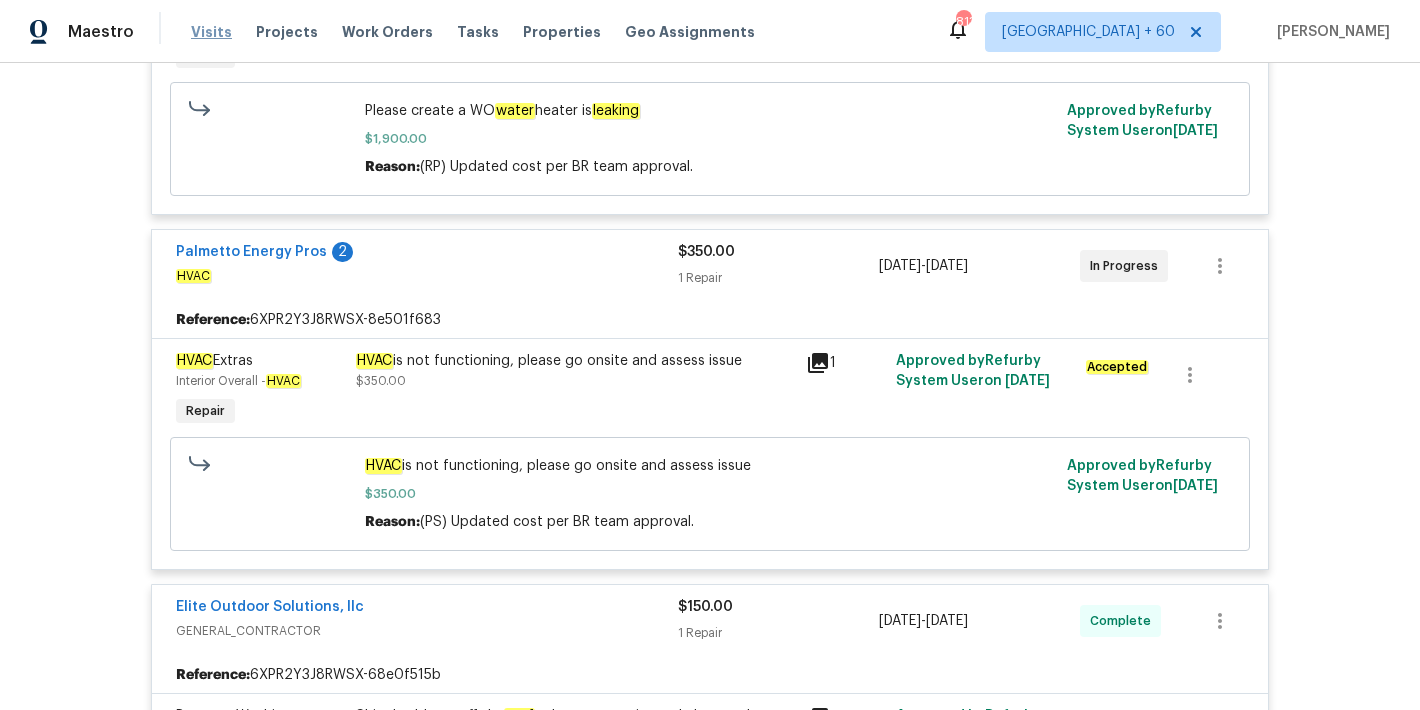 click on "Visits" at bounding box center (211, 32) 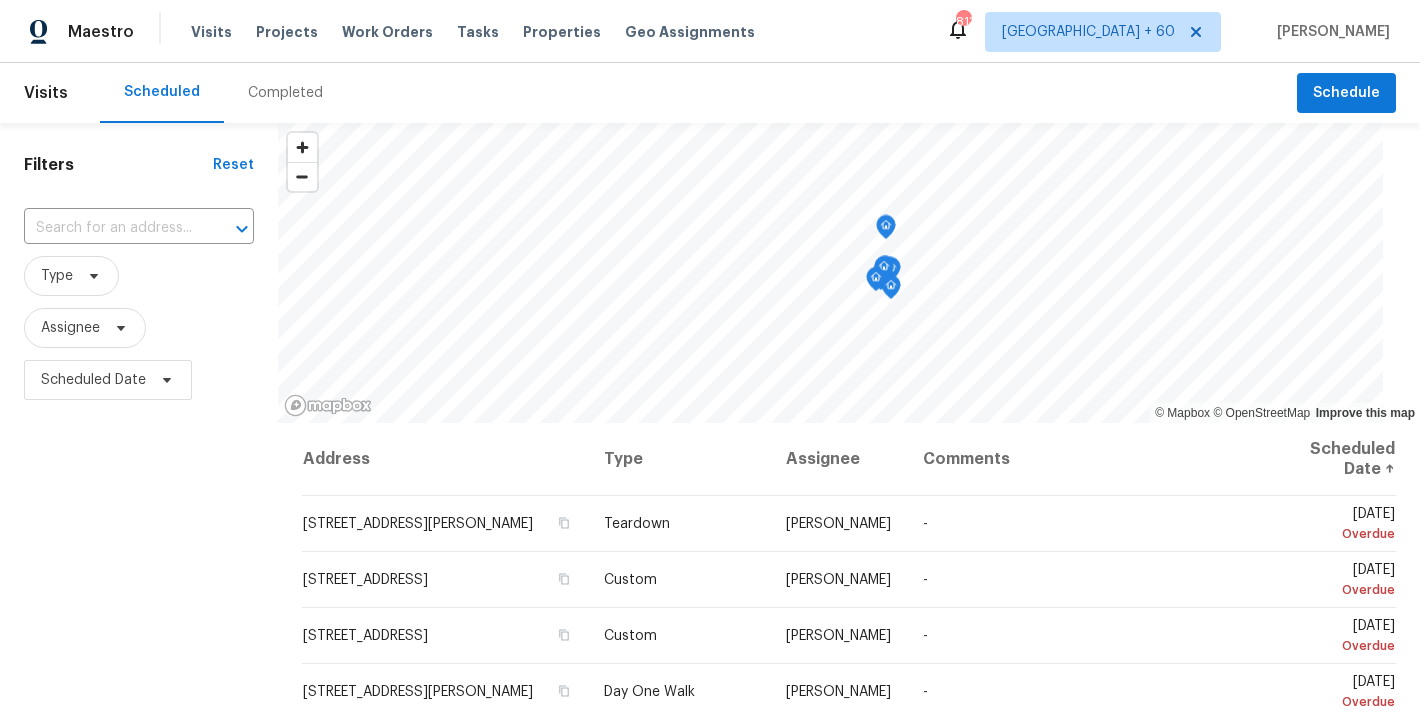 click on "Completed" at bounding box center (285, 93) 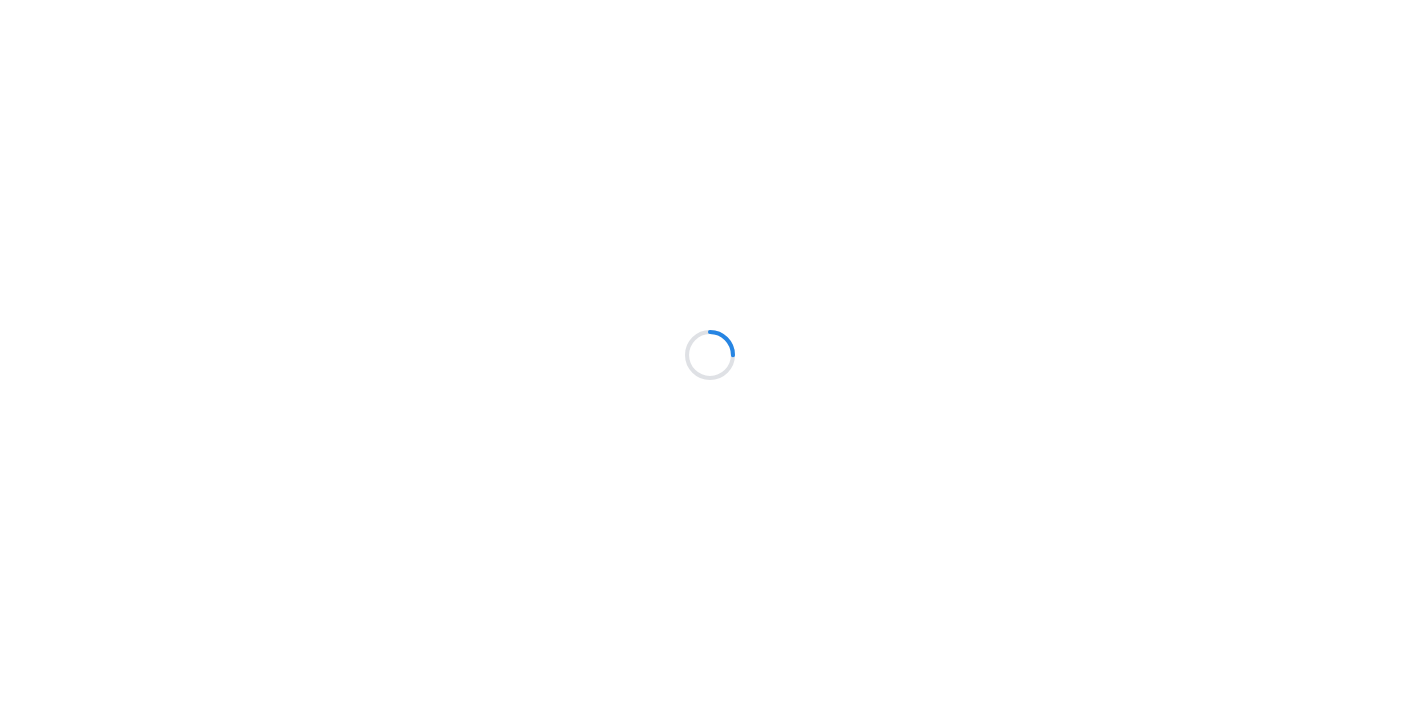 scroll, scrollTop: 0, scrollLeft: 0, axis: both 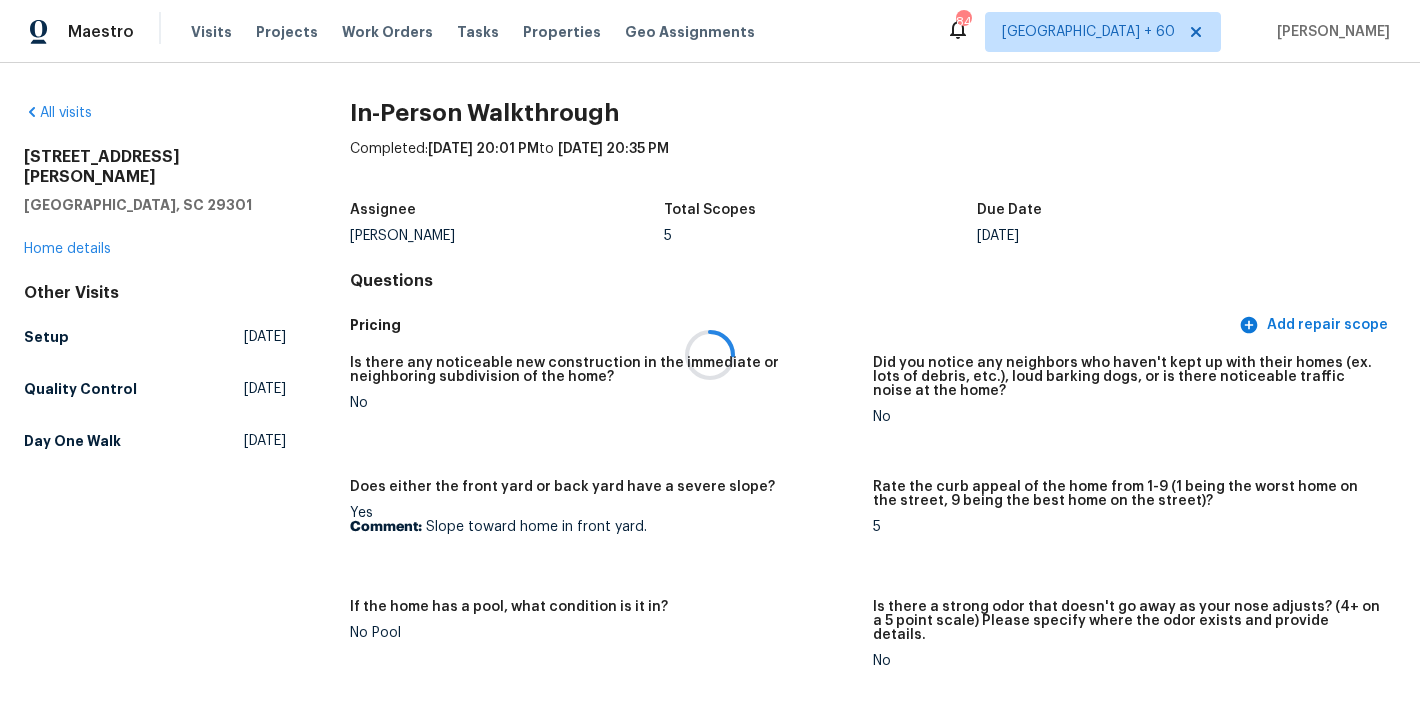 click at bounding box center (710, 355) 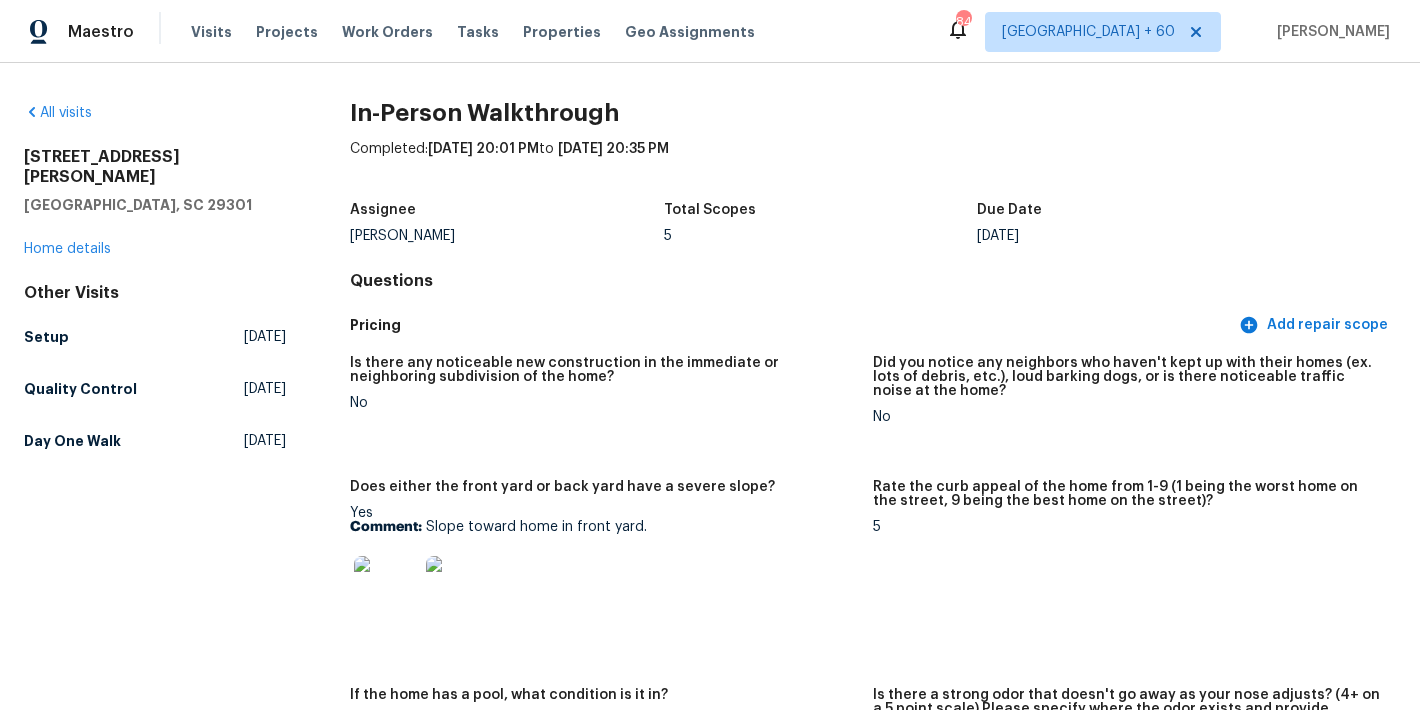 scroll, scrollTop: 1219, scrollLeft: 0, axis: vertical 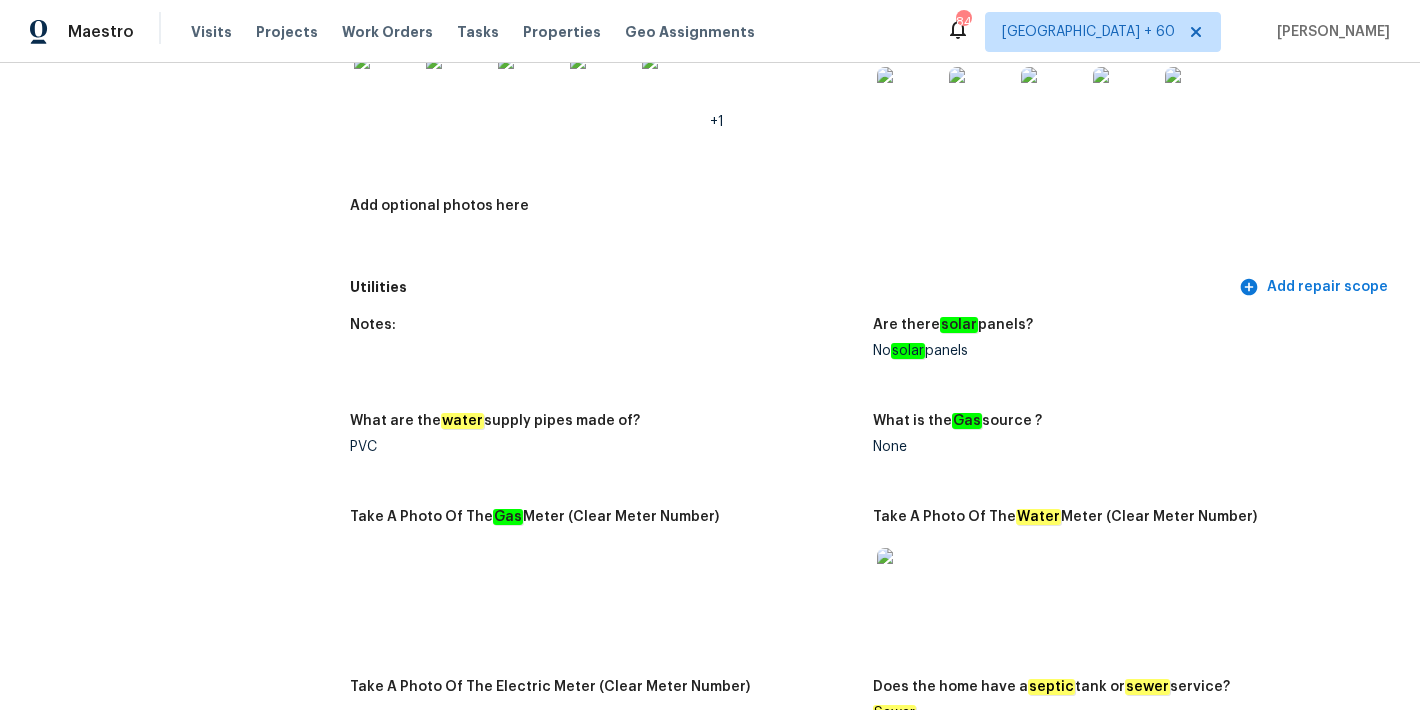 click on "PVC" at bounding box center [603, 447] 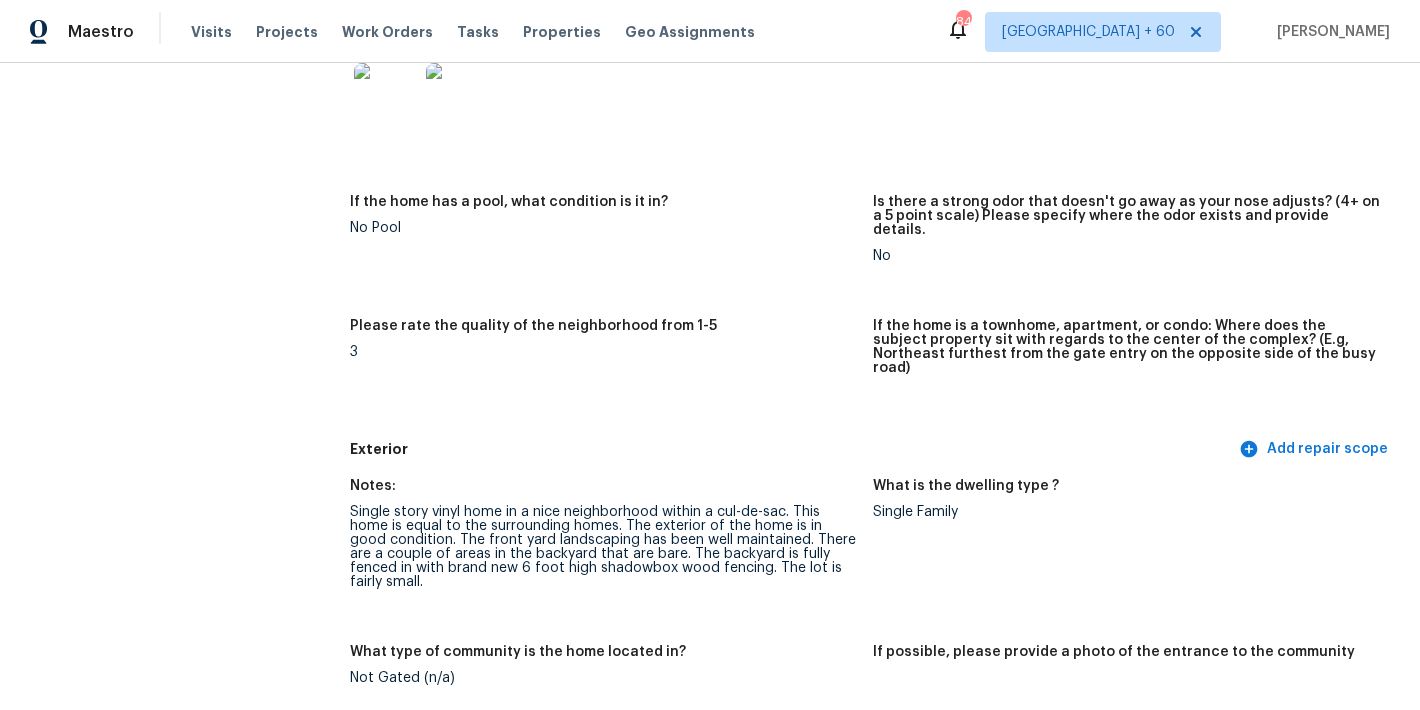 scroll, scrollTop: 0, scrollLeft: 0, axis: both 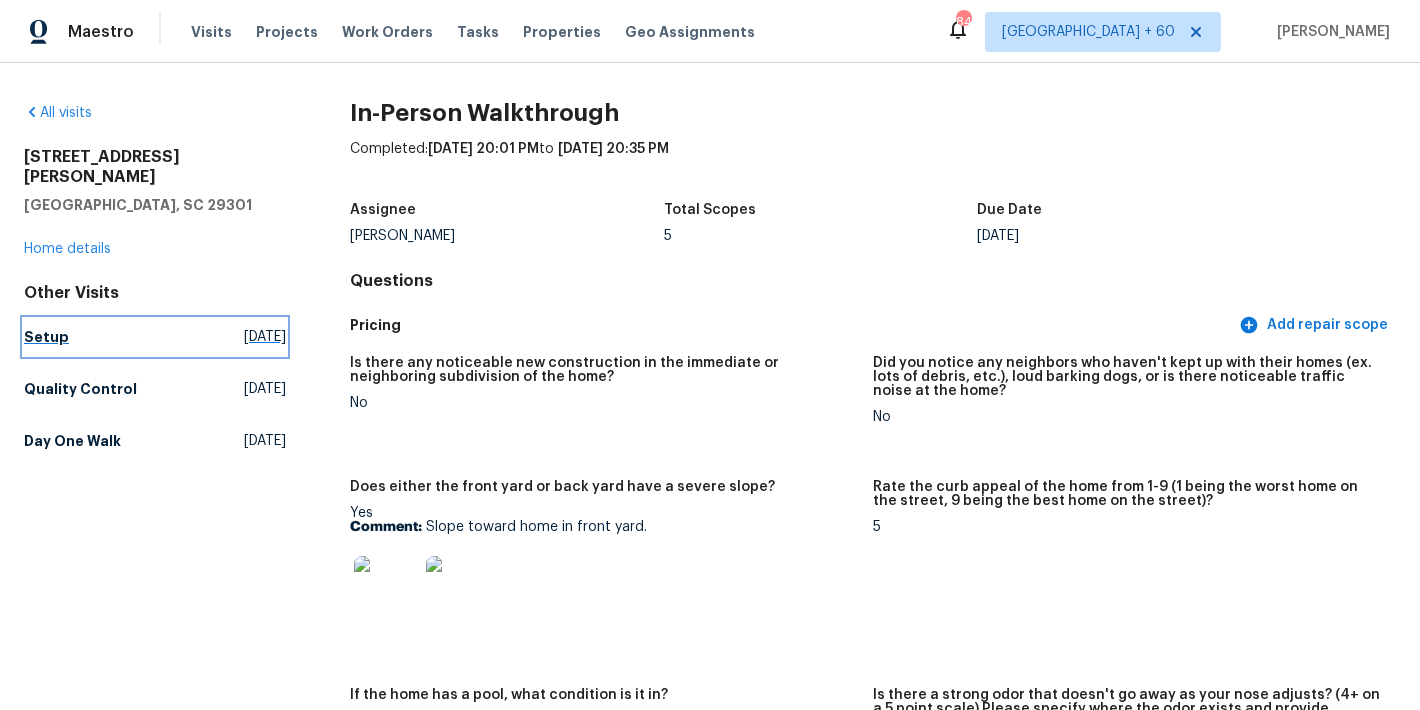 click on "Setup" at bounding box center (46, 337) 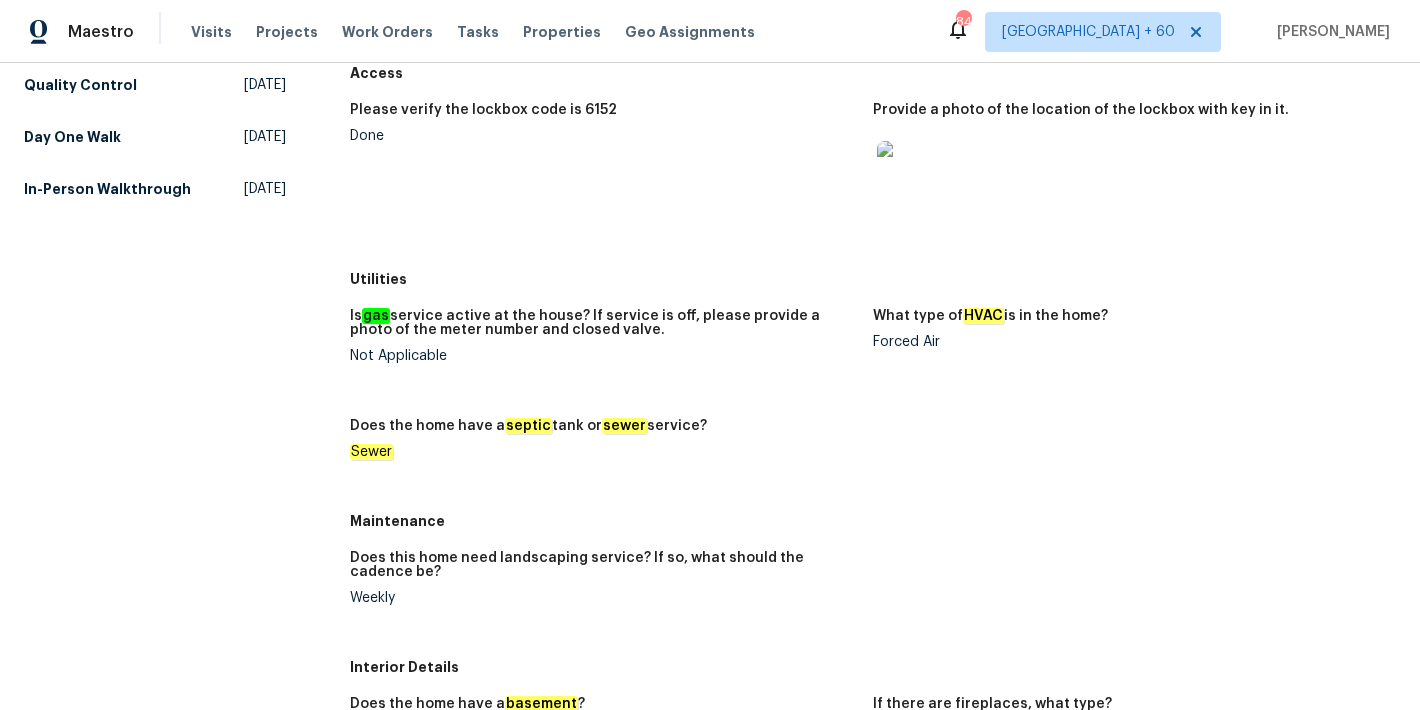 scroll, scrollTop: 338, scrollLeft: 0, axis: vertical 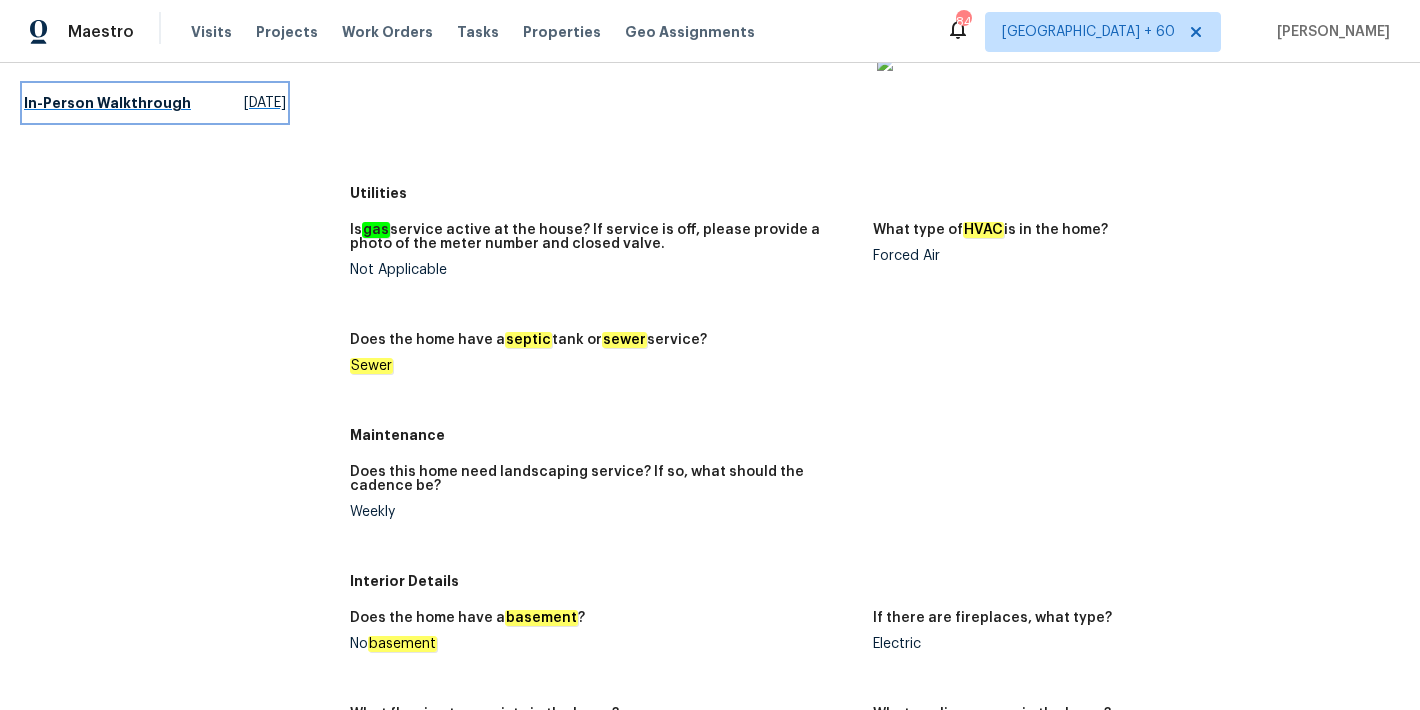 click on "In-Person Walkthrough" at bounding box center (107, 103) 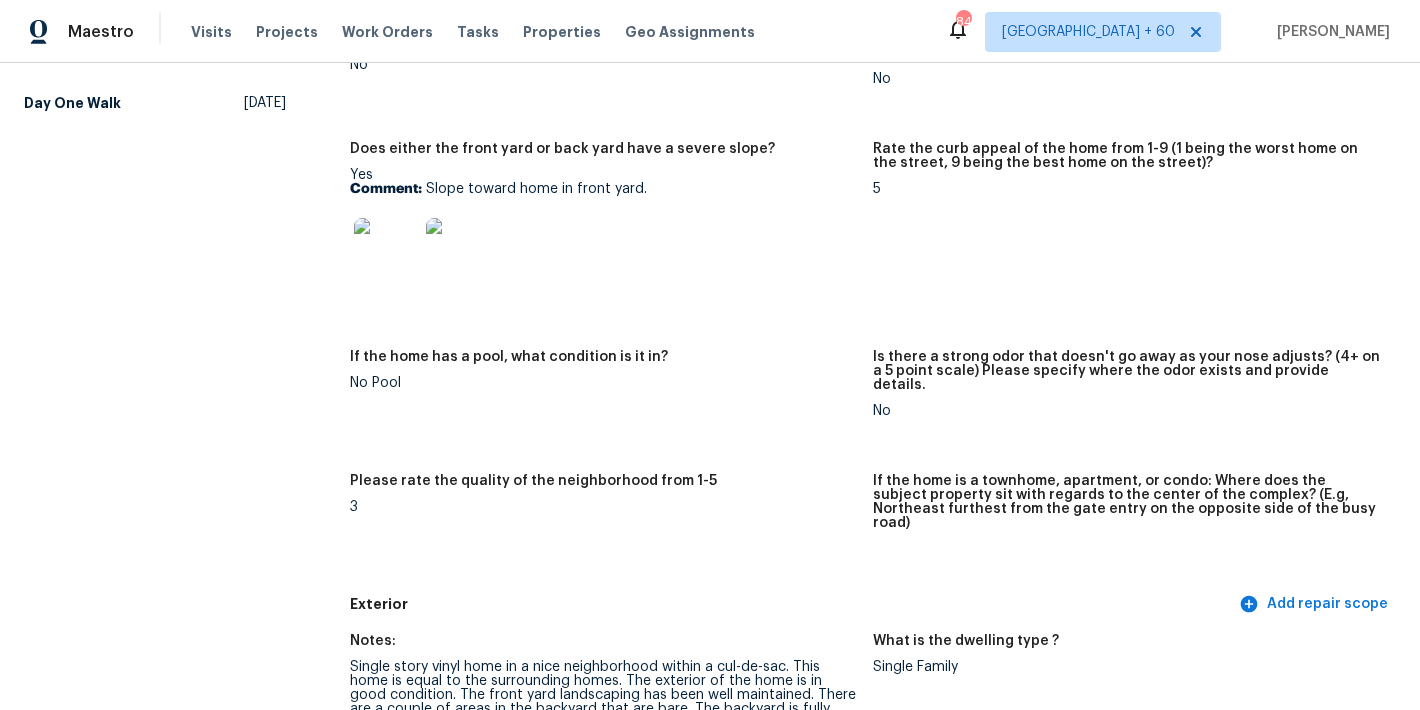 click on "Is there any noticeable new construction in the immediate or neighboring subdivision of the home? No Did you notice any neighbors who haven't kept up with their homes (ex. lots of debris, etc.), loud barking dogs, or is there noticeable traffic noise at the home? No Does either the front yard or back yard have a severe slope? Yes Comment:   Slope toward home in front yard.  Rate the curb appeal of the home from 1-9 (1 being the worst home on the street, 9 being the best home on the street)? 5 If the home has a pool, what condition is it in? No Pool Is there a strong odor that doesn't go away as your nose adjusts? (4+ on a 5 point scale) Please specify where the odor exists and provide details. No Please rate the quality of the neighborhood from 1-5 3 If the home is a townhome, apartment, or condo: Where does the subject property sit with regards to the center of the complex? (E.g, Northeast furthest from the gate entry on the opposite side of the busy road)" at bounding box center (873, 296) 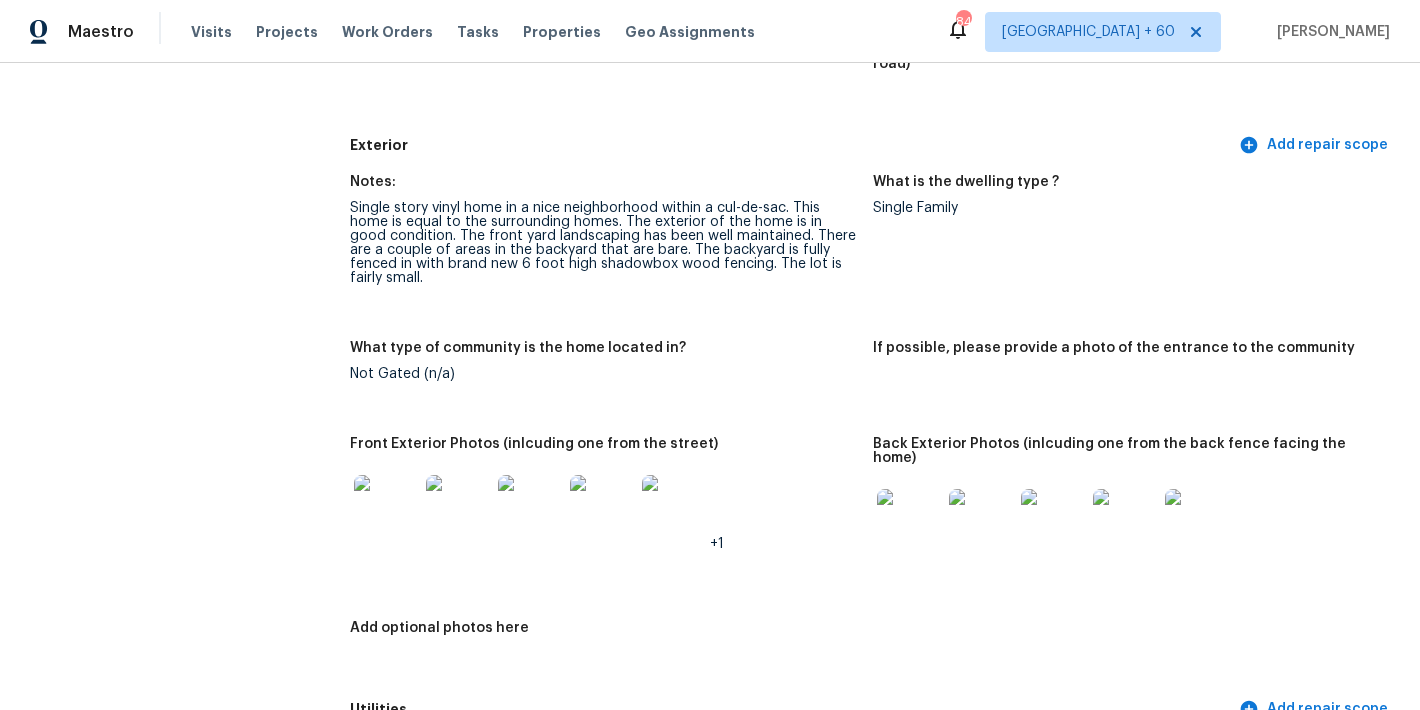 scroll, scrollTop: 799, scrollLeft: 0, axis: vertical 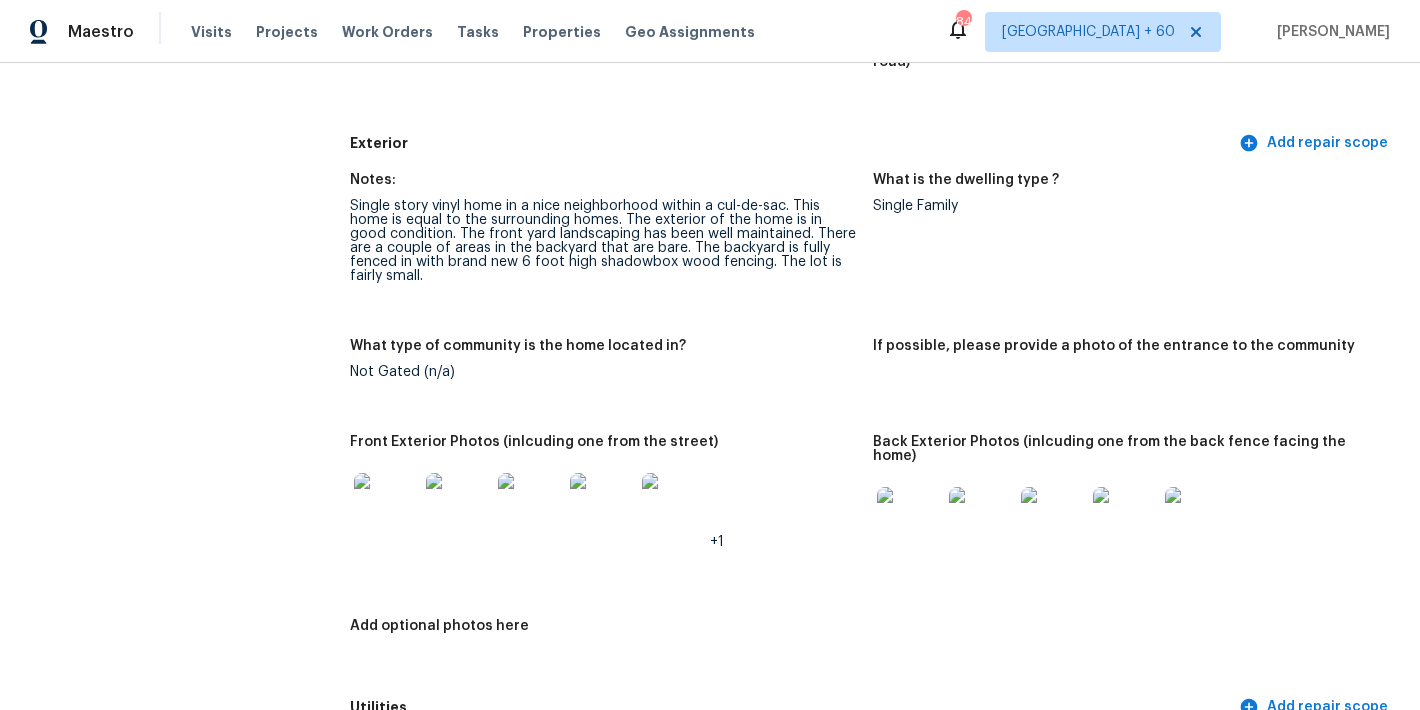 click at bounding box center [1053, 519] 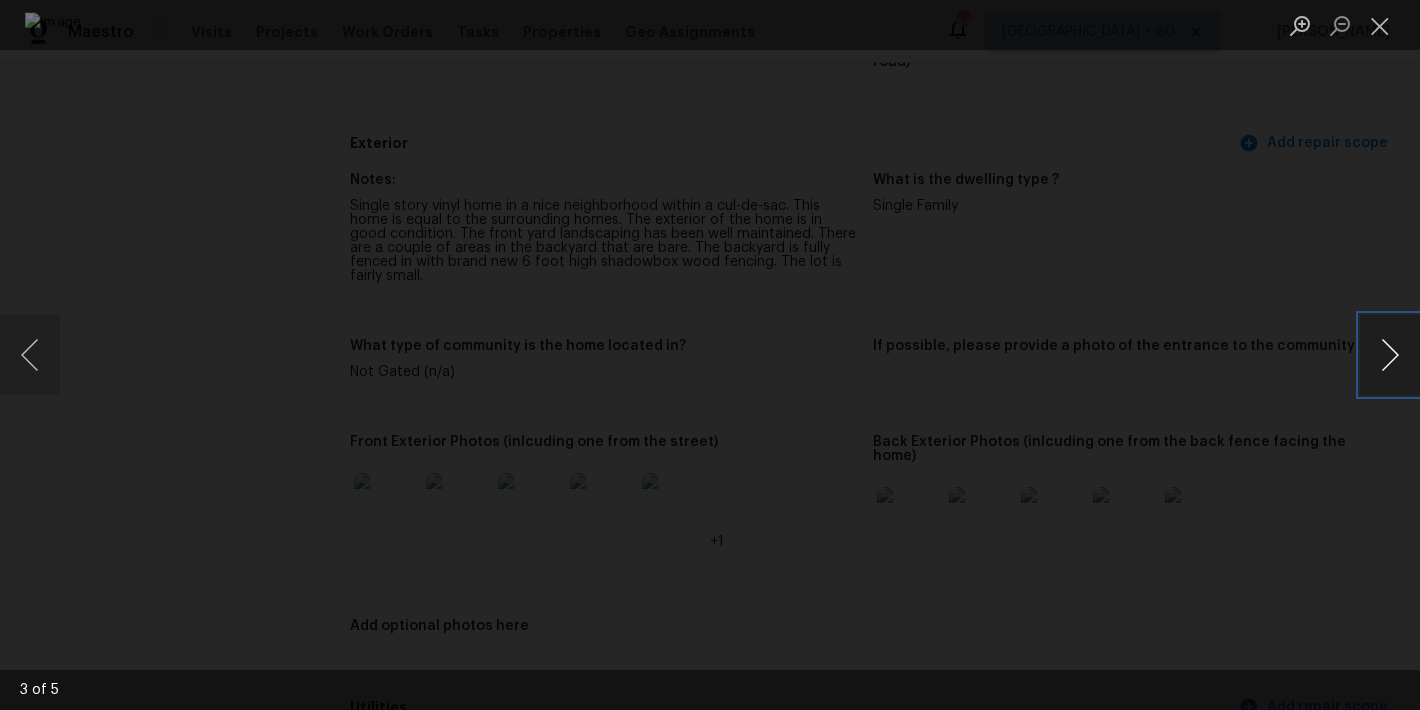 click at bounding box center [1390, 355] 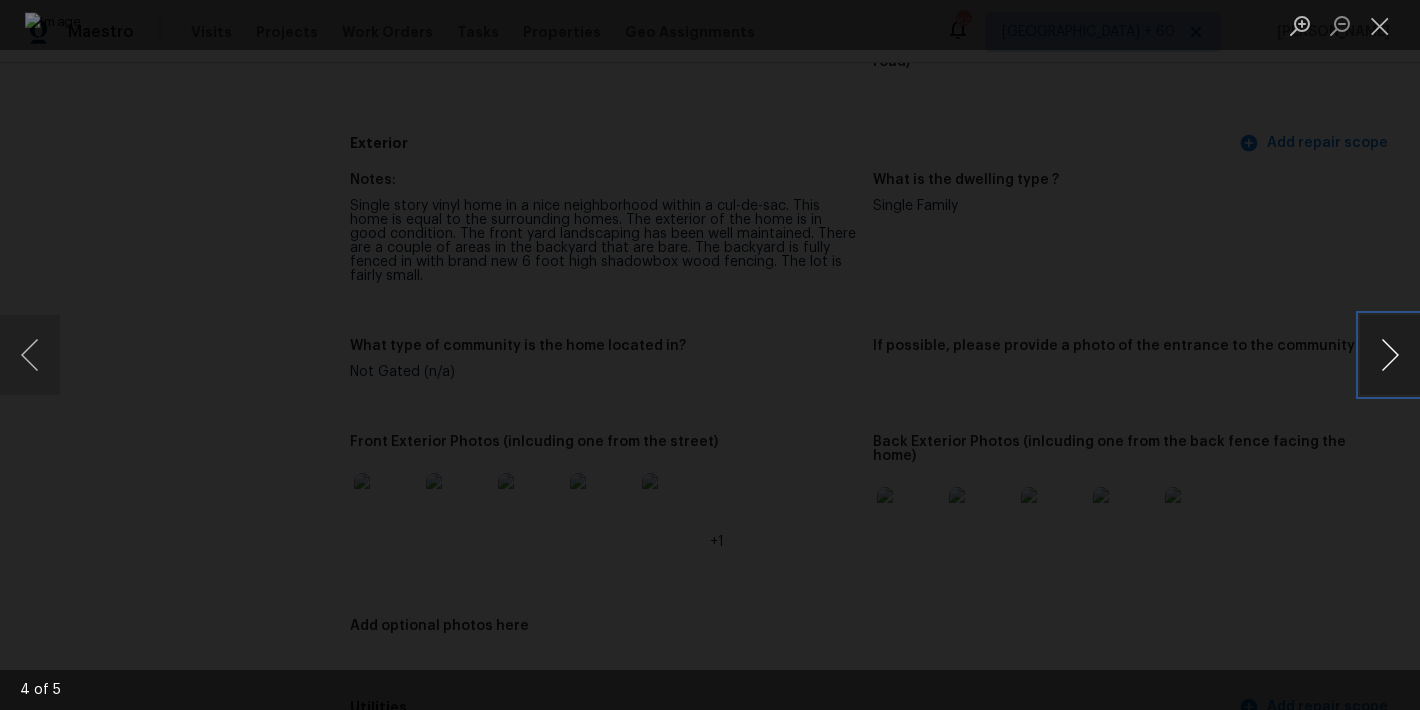 click at bounding box center [1390, 355] 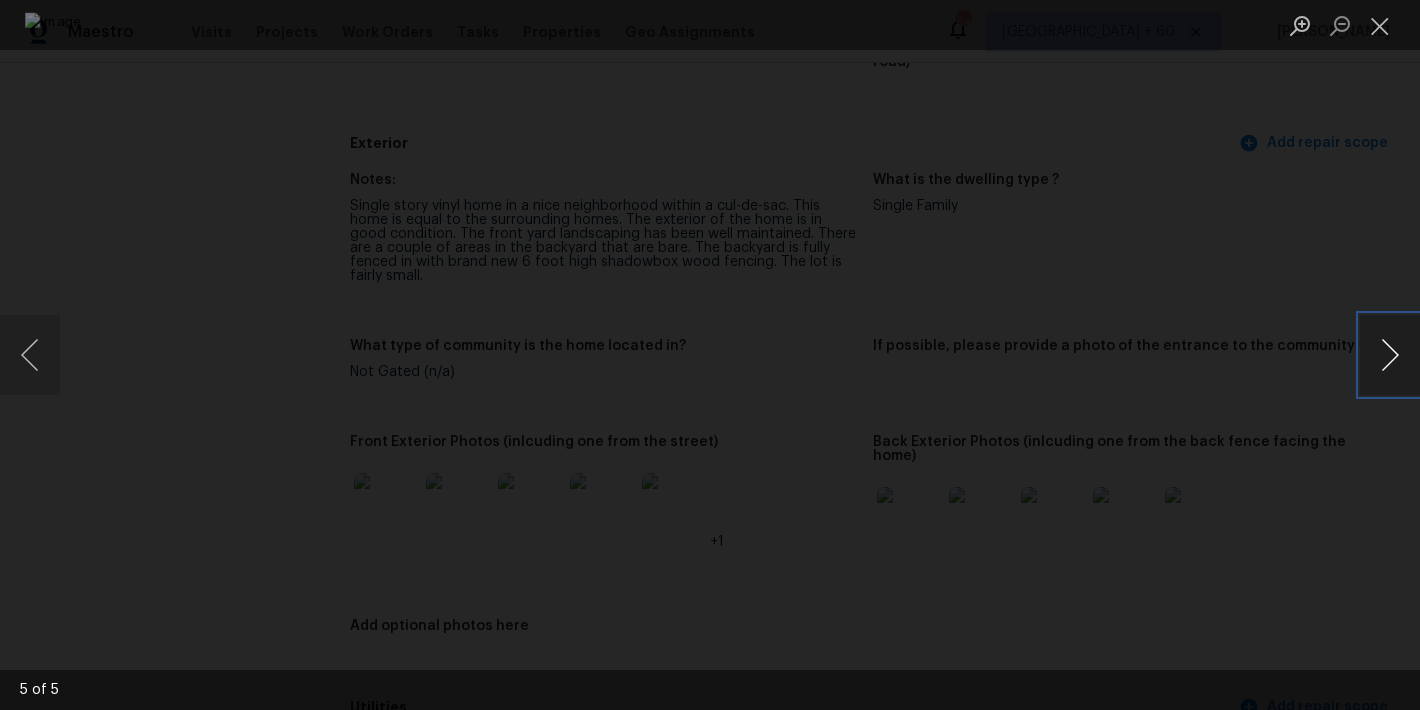 click at bounding box center (1390, 355) 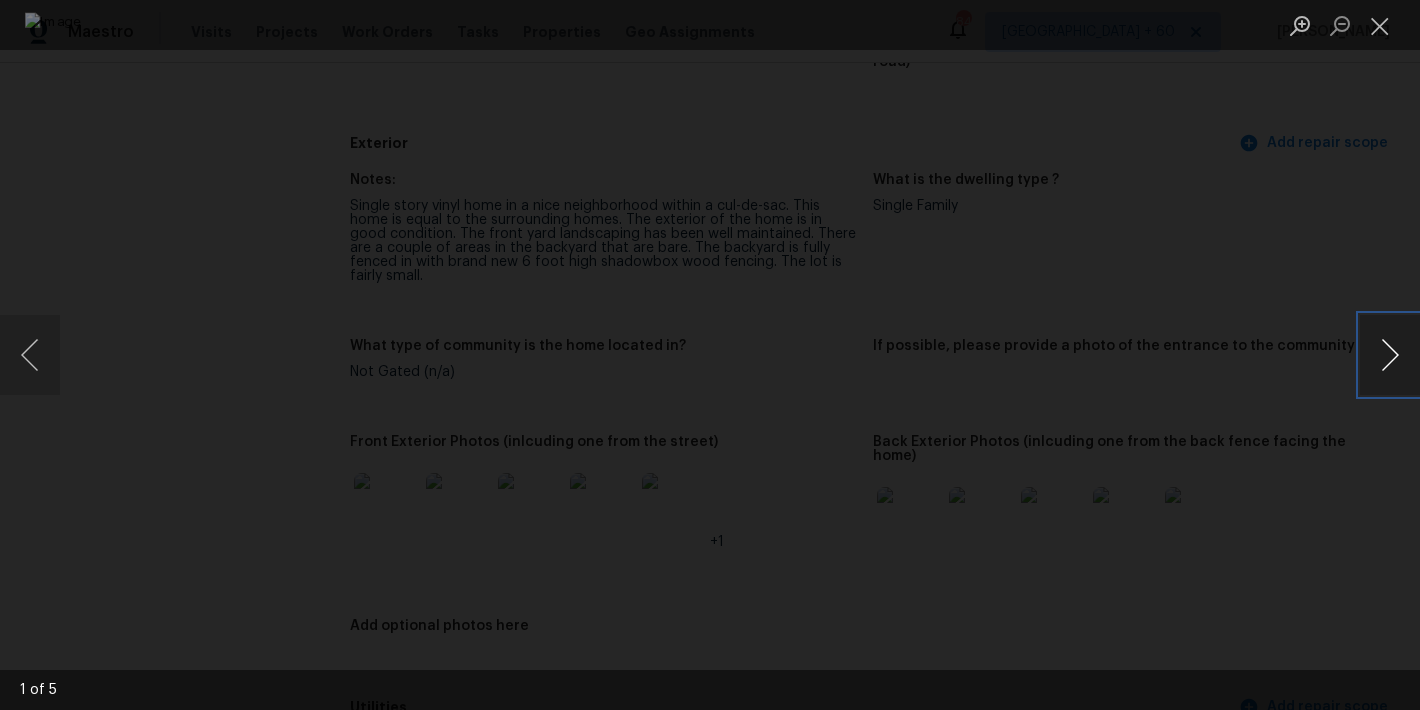 click at bounding box center [1390, 355] 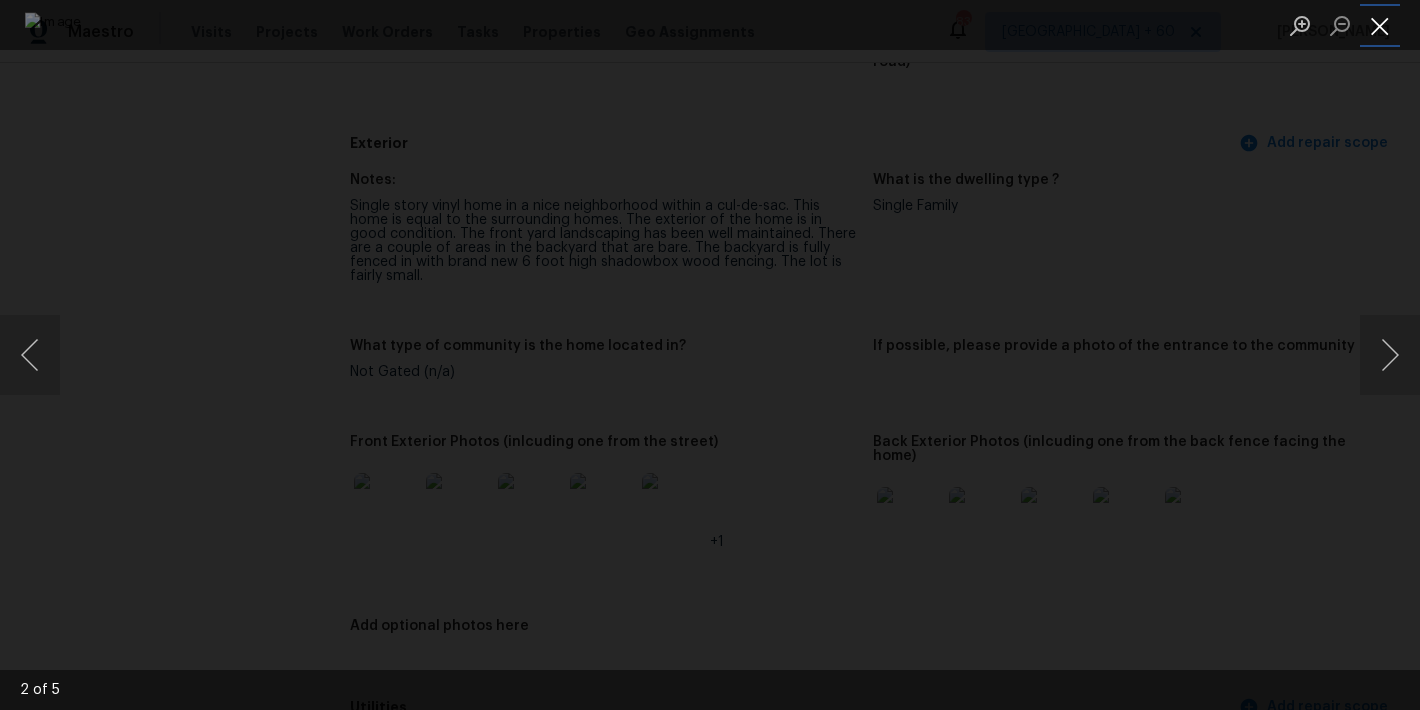 click at bounding box center [1380, 25] 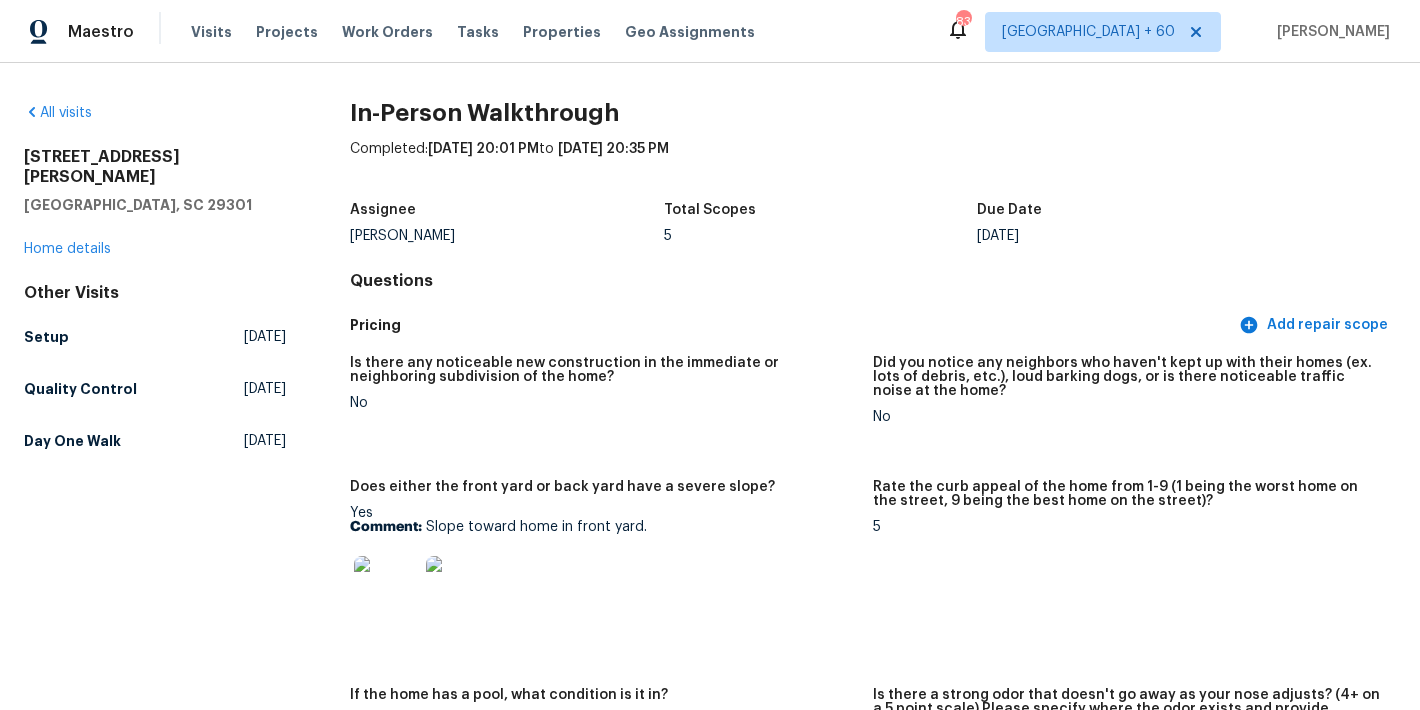 scroll, scrollTop: 4024, scrollLeft: 0, axis: vertical 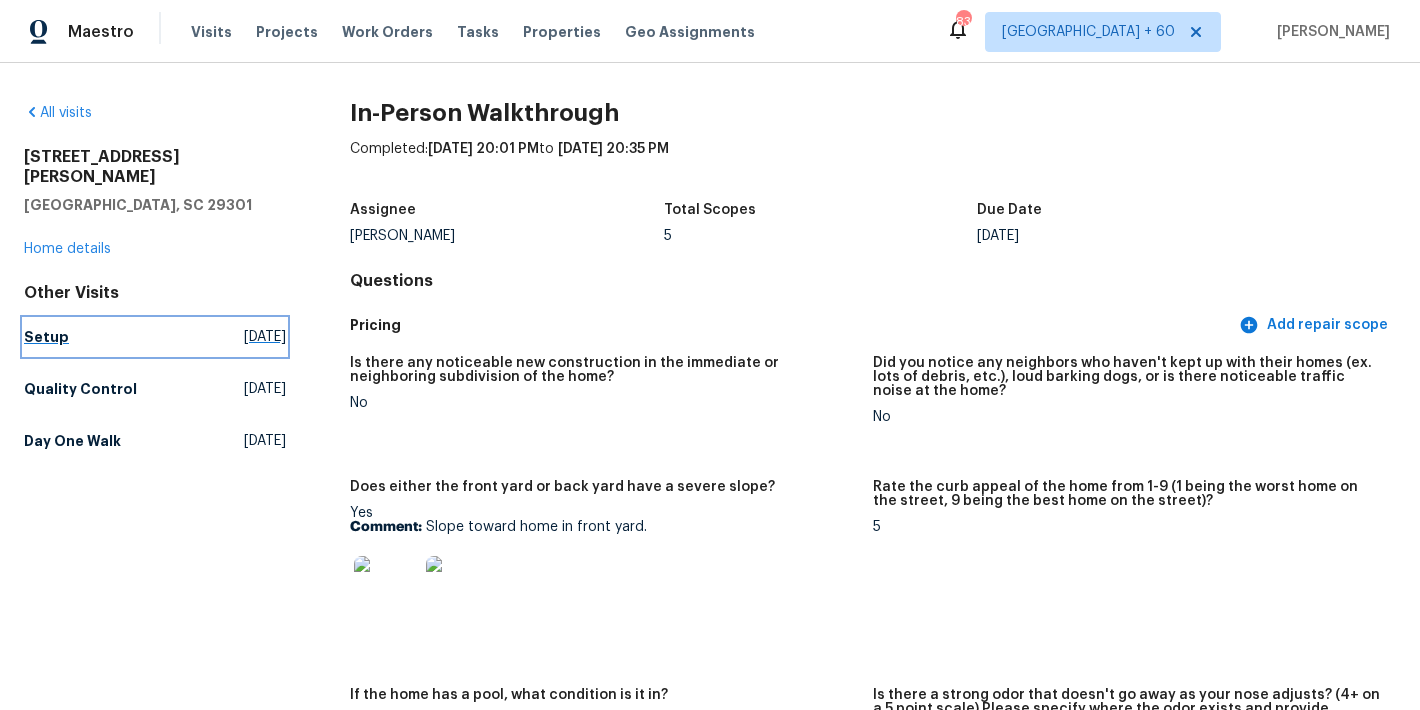 click on "Setup" at bounding box center [46, 337] 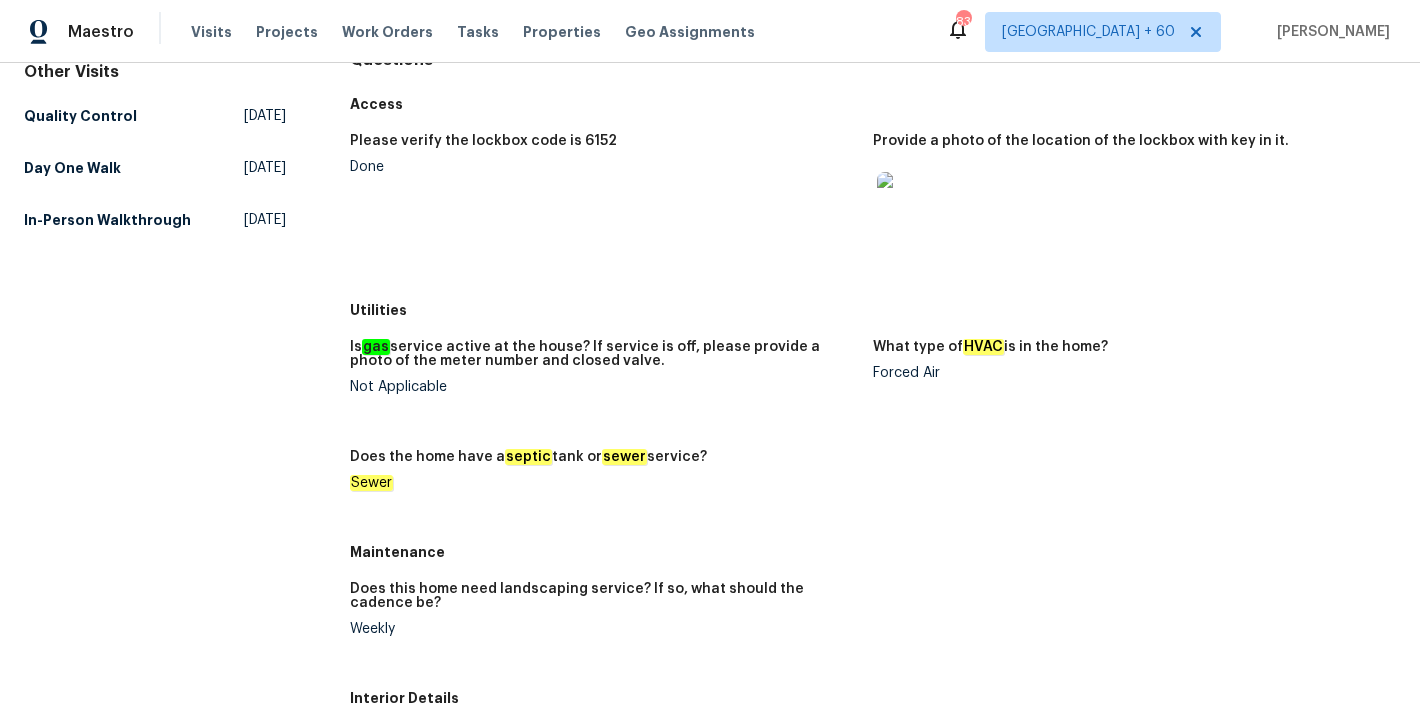 scroll, scrollTop: 0, scrollLeft: 0, axis: both 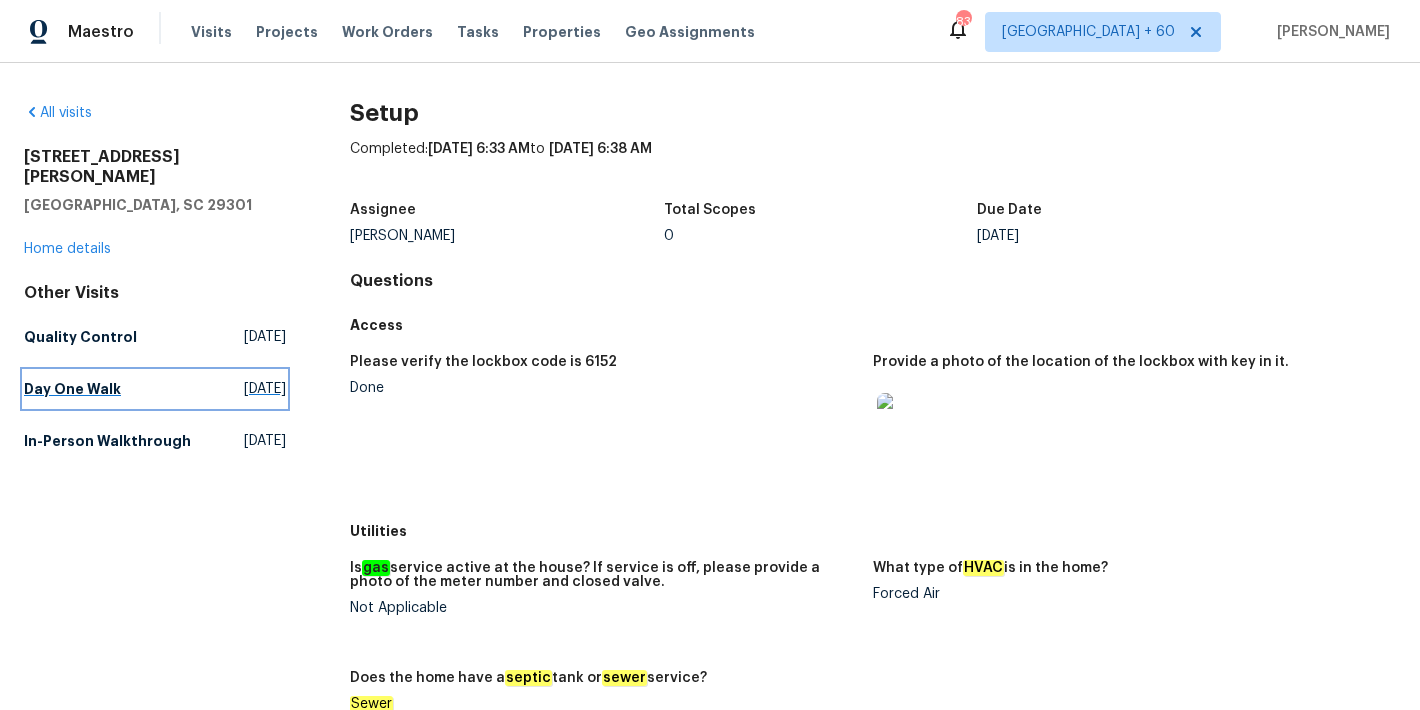 click on "Day One Walk" at bounding box center (72, 389) 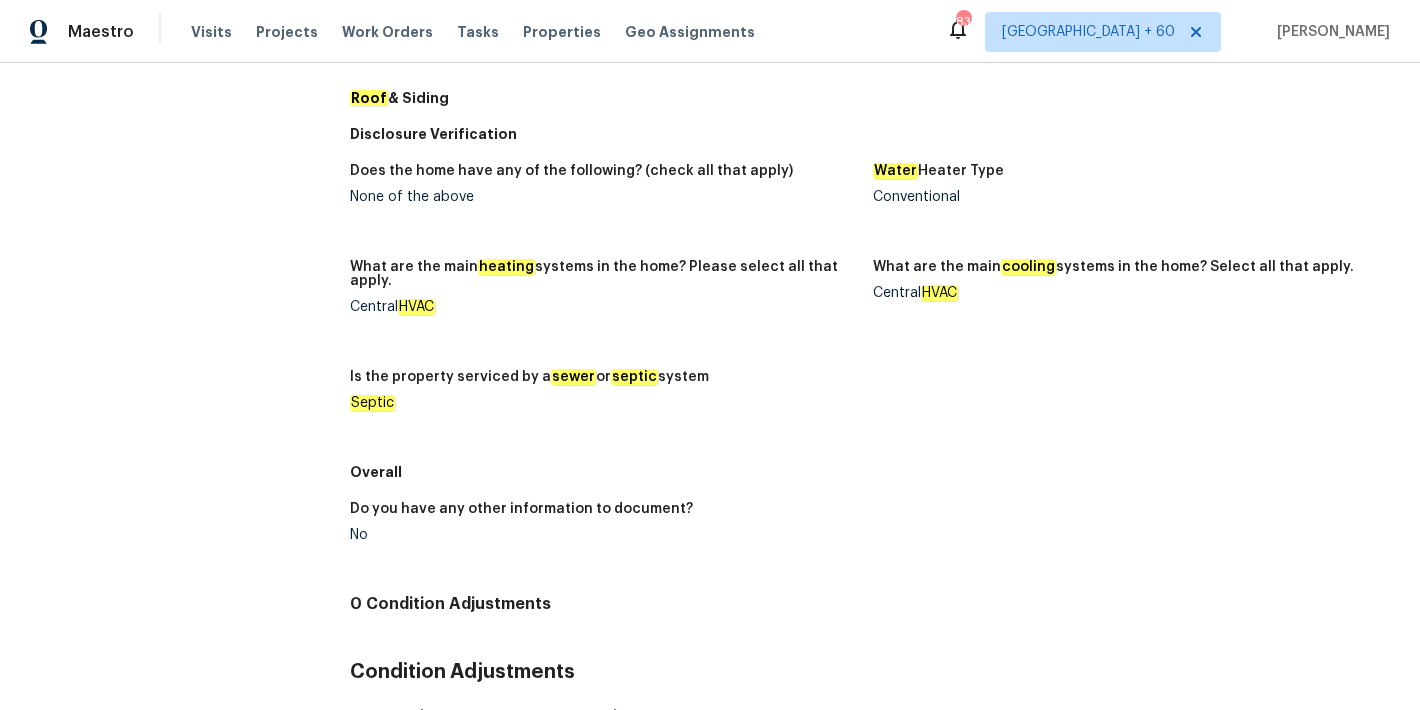 scroll, scrollTop: 1072, scrollLeft: 0, axis: vertical 